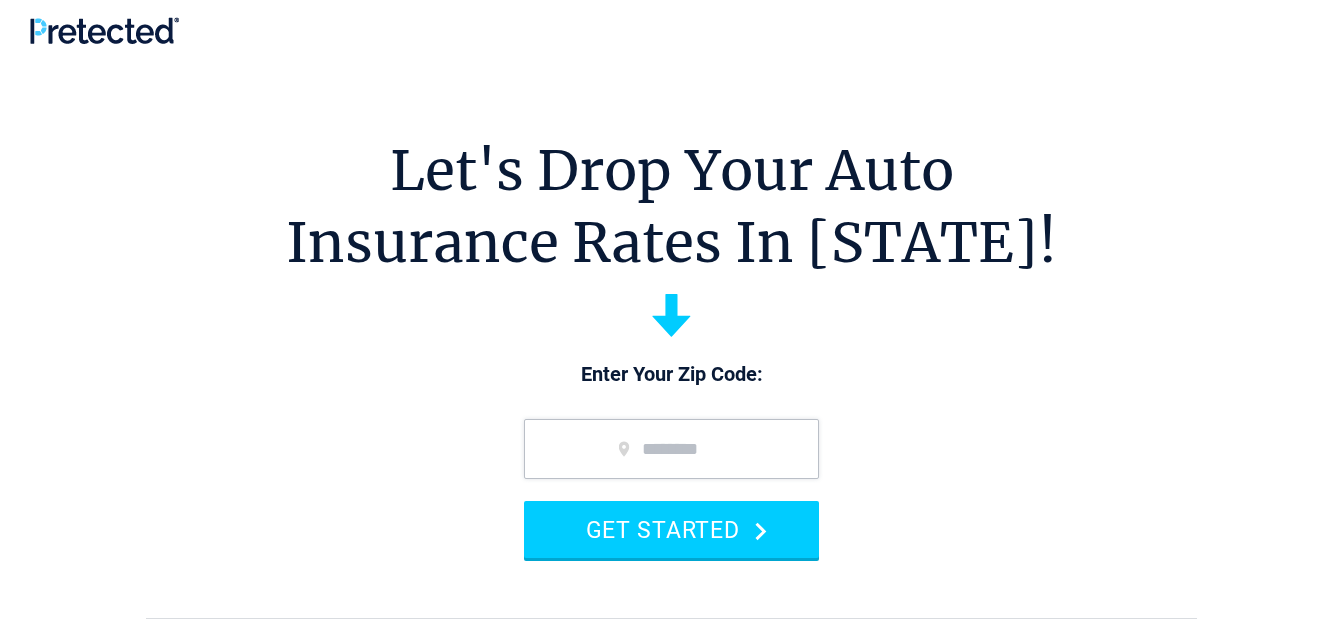 scroll, scrollTop: 0, scrollLeft: 0, axis: both 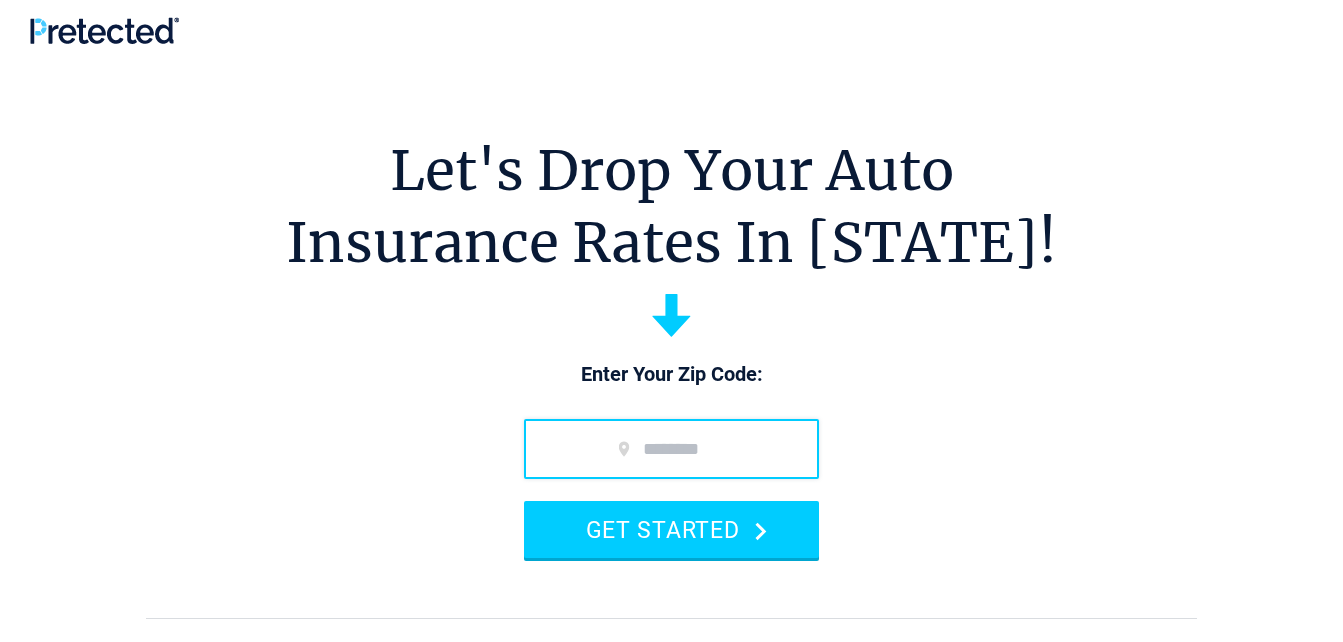 type on "*****" 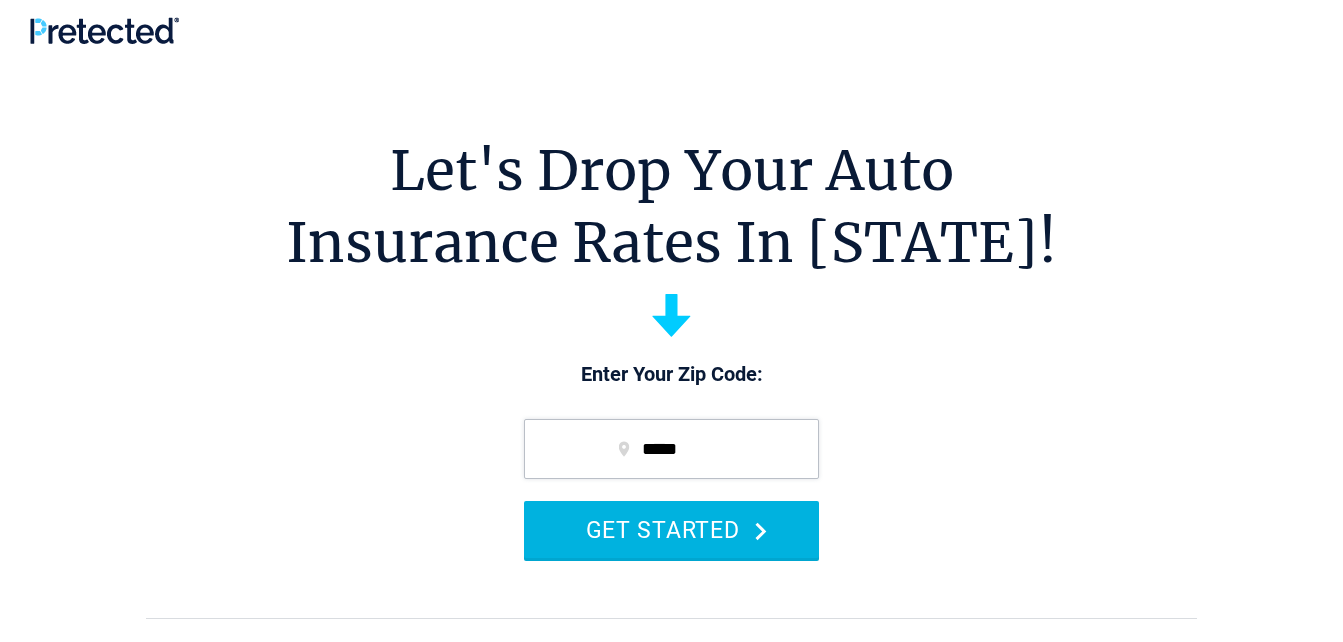 click on "GET STARTED" at bounding box center [671, 529] 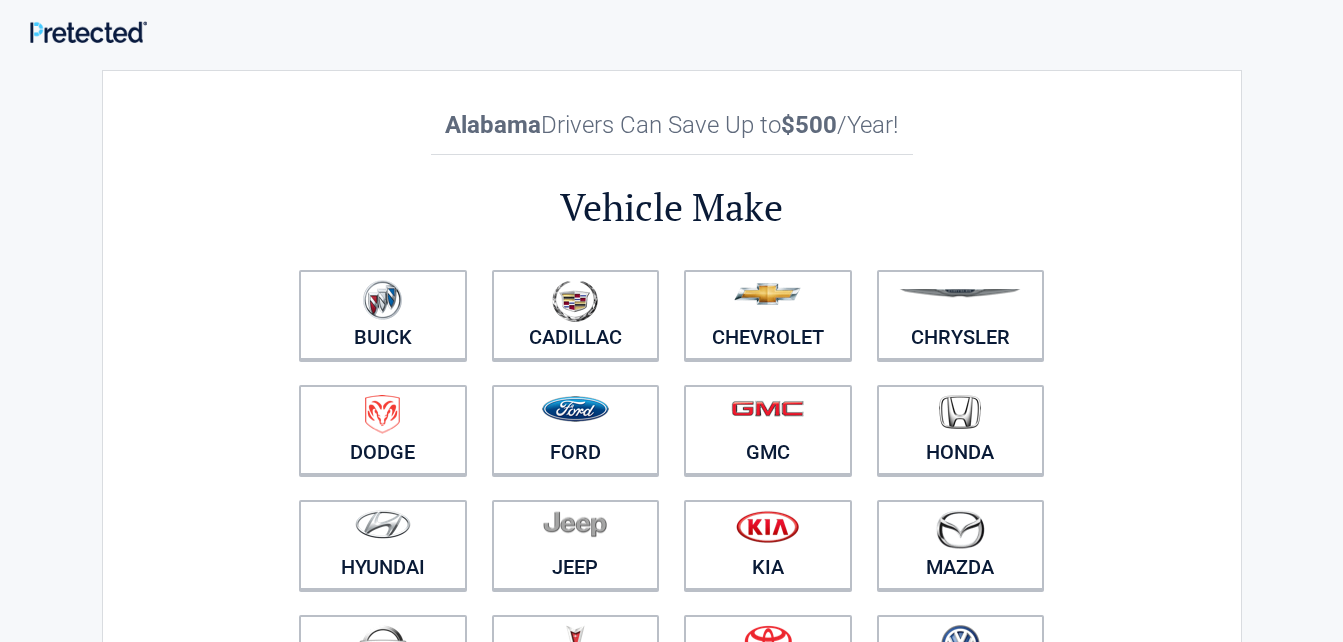 scroll, scrollTop: 0, scrollLeft: 0, axis: both 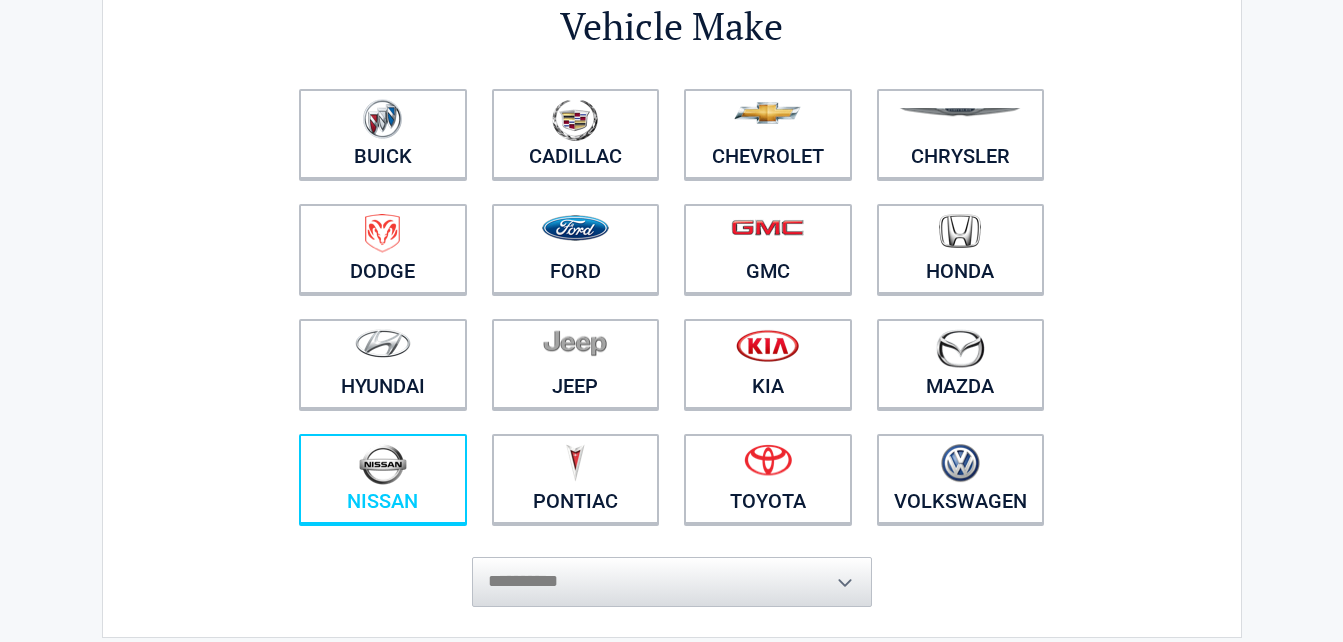 click at bounding box center (383, 466) 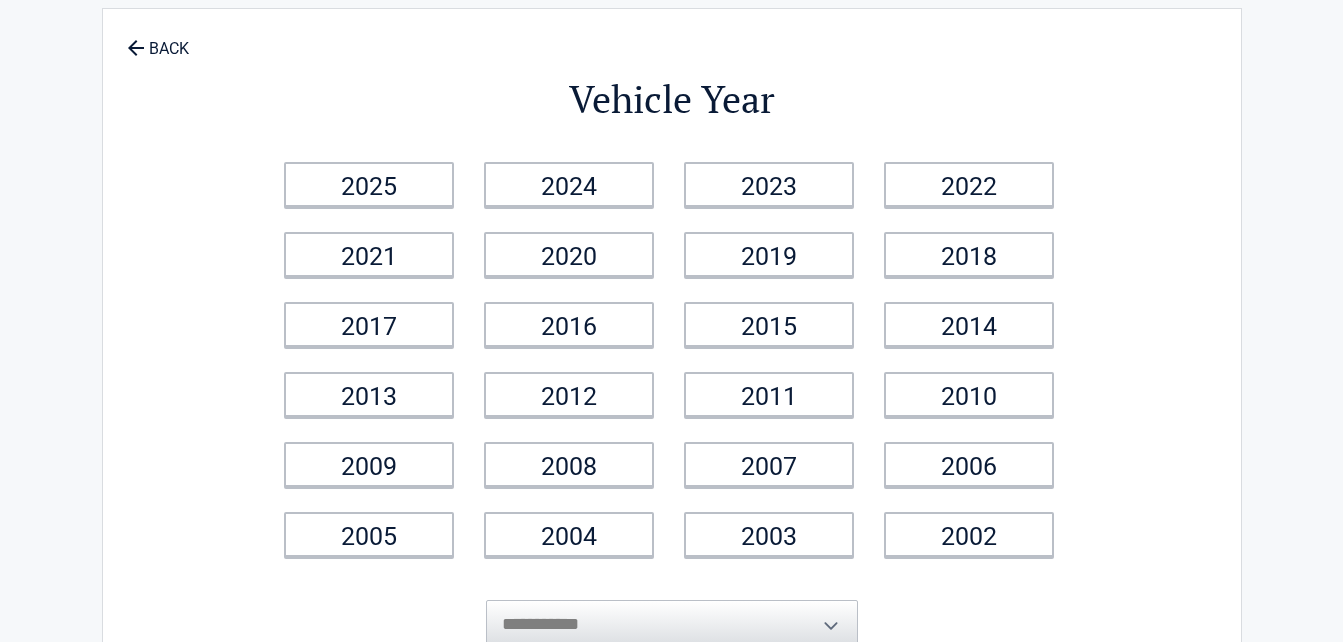 scroll, scrollTop: 0, scrollLeft: 0, axis: both 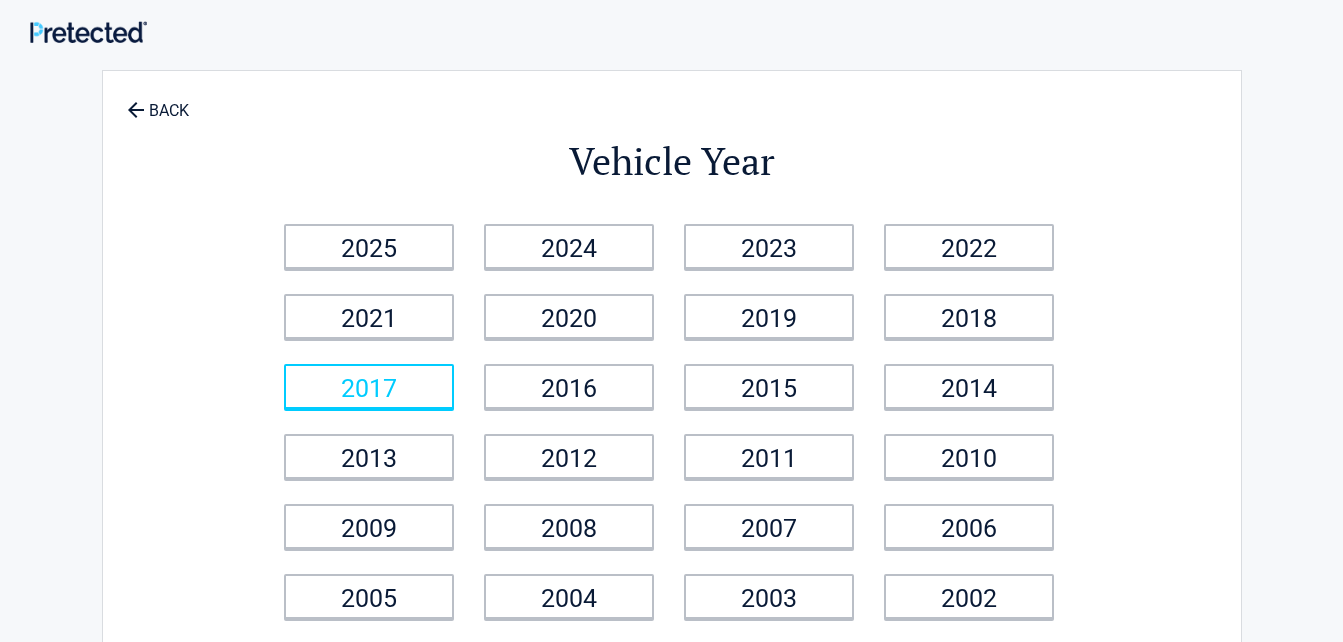 click on "2017" at bounding box center [369, 386] 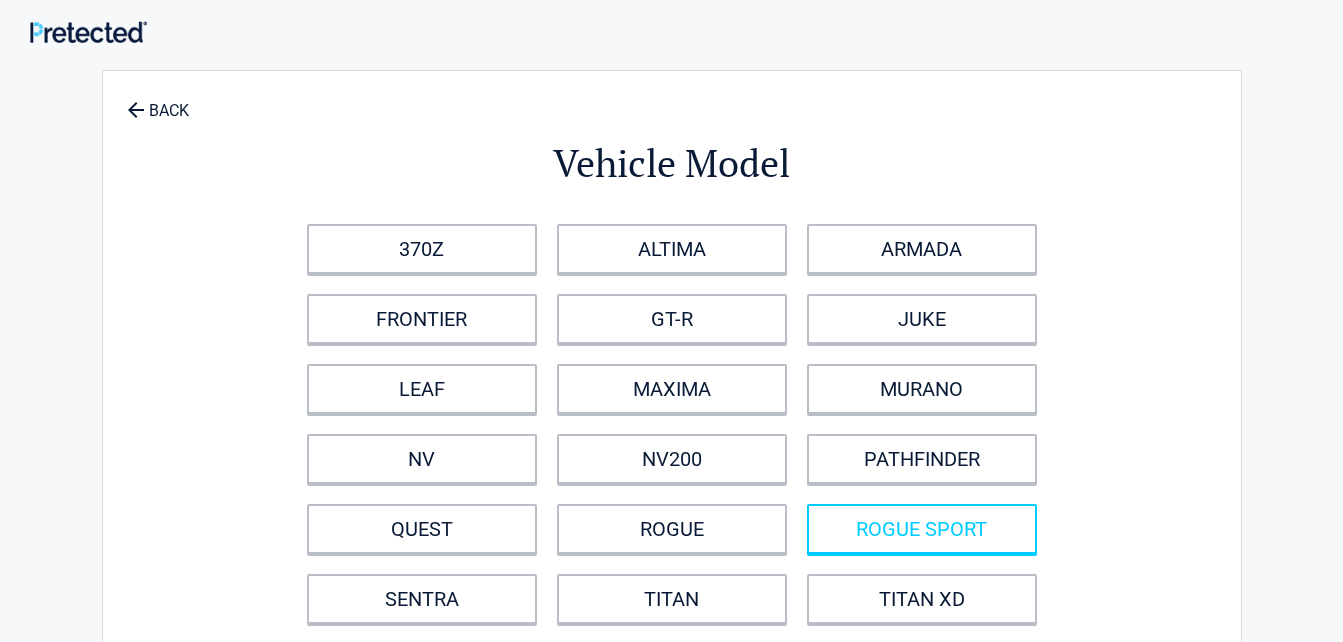 click on "ROGUE SPORT" at bounding box center [922, 529] 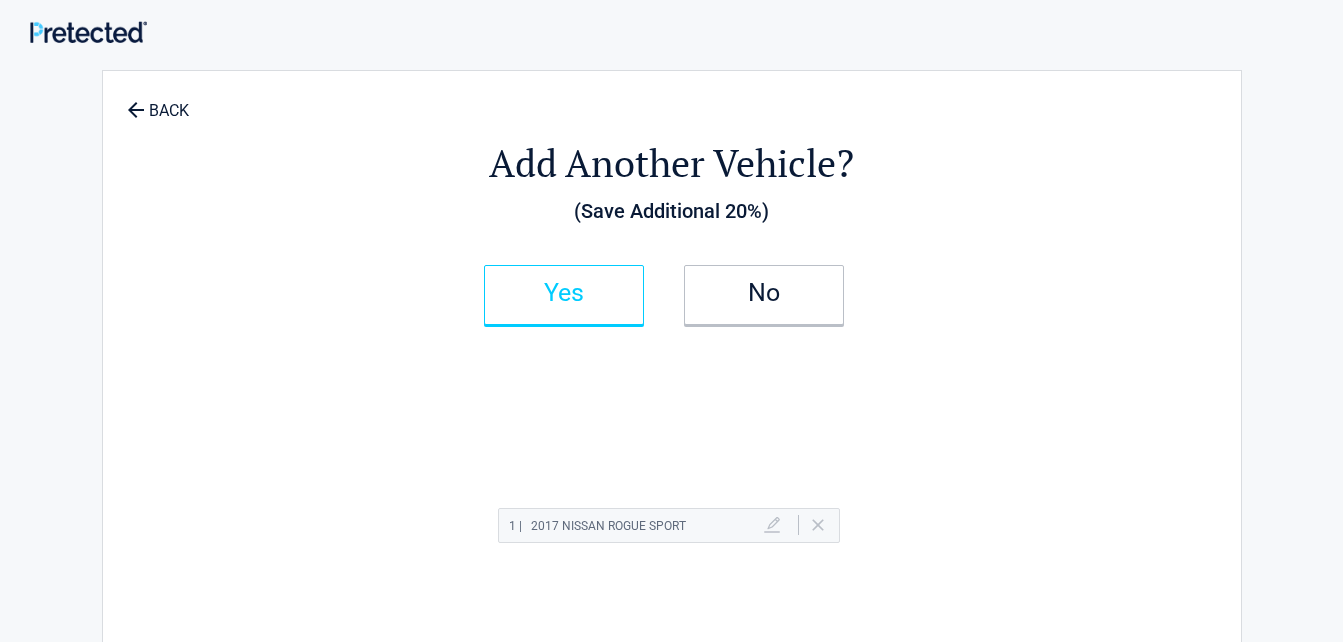 click on "Yes" at bounding box center [564, 293] 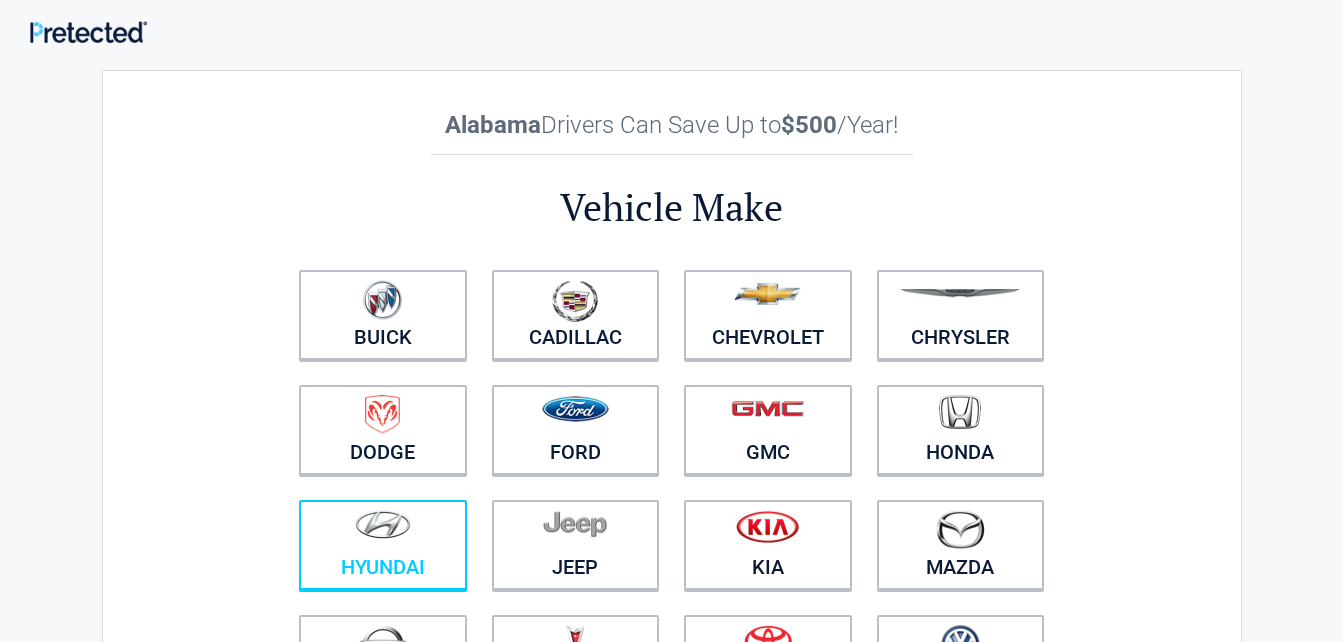 click on "Hyundai" at bounding box center [383, 545] 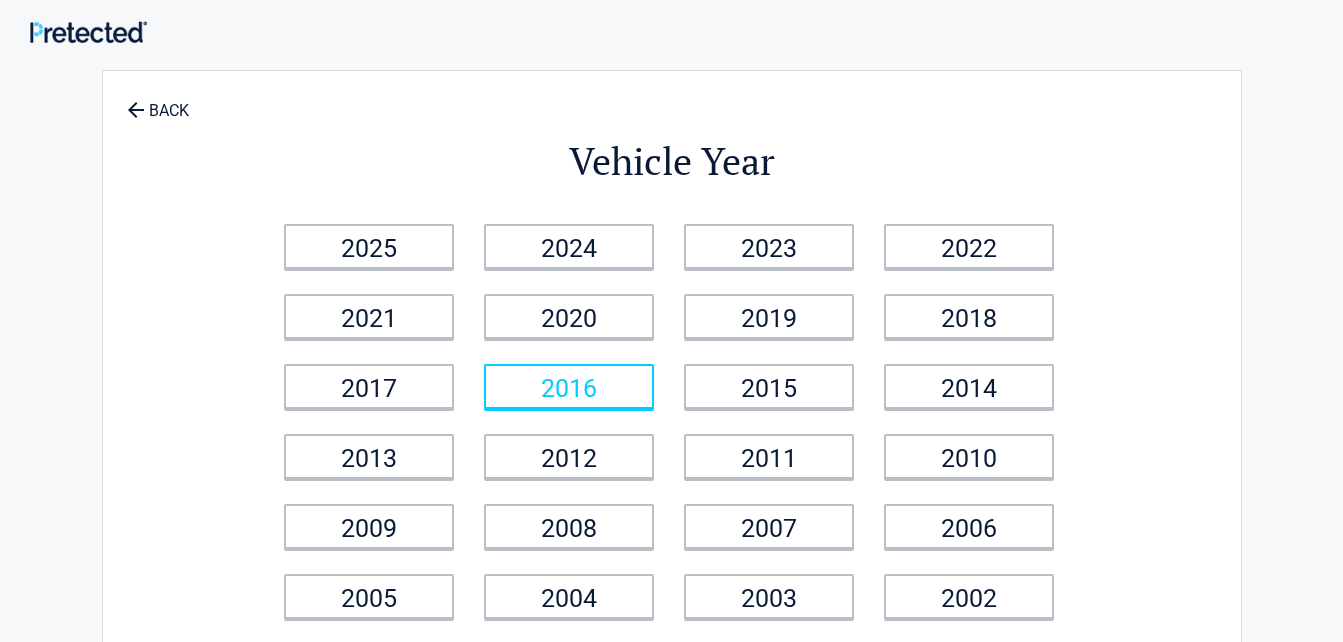 click on "2016" at bounding box center [569, 386] 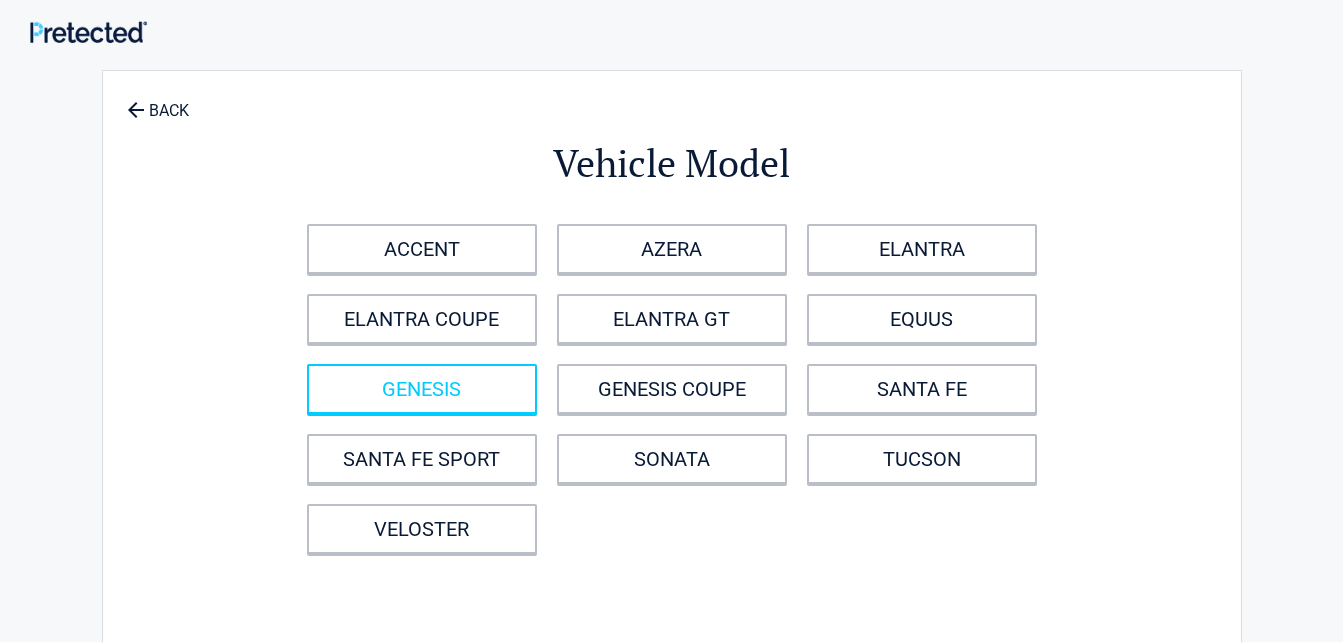 click on "GENESIS" at bounding box center [422, 389] 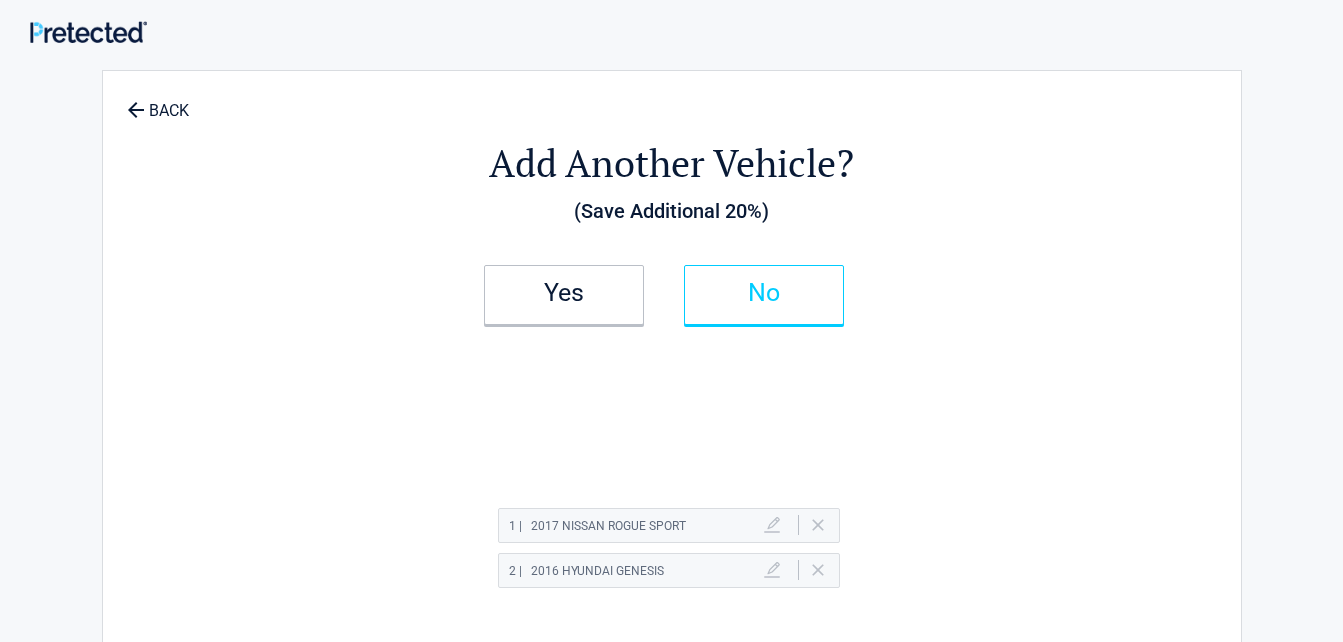click on "No" at bounding box center [764, 295] 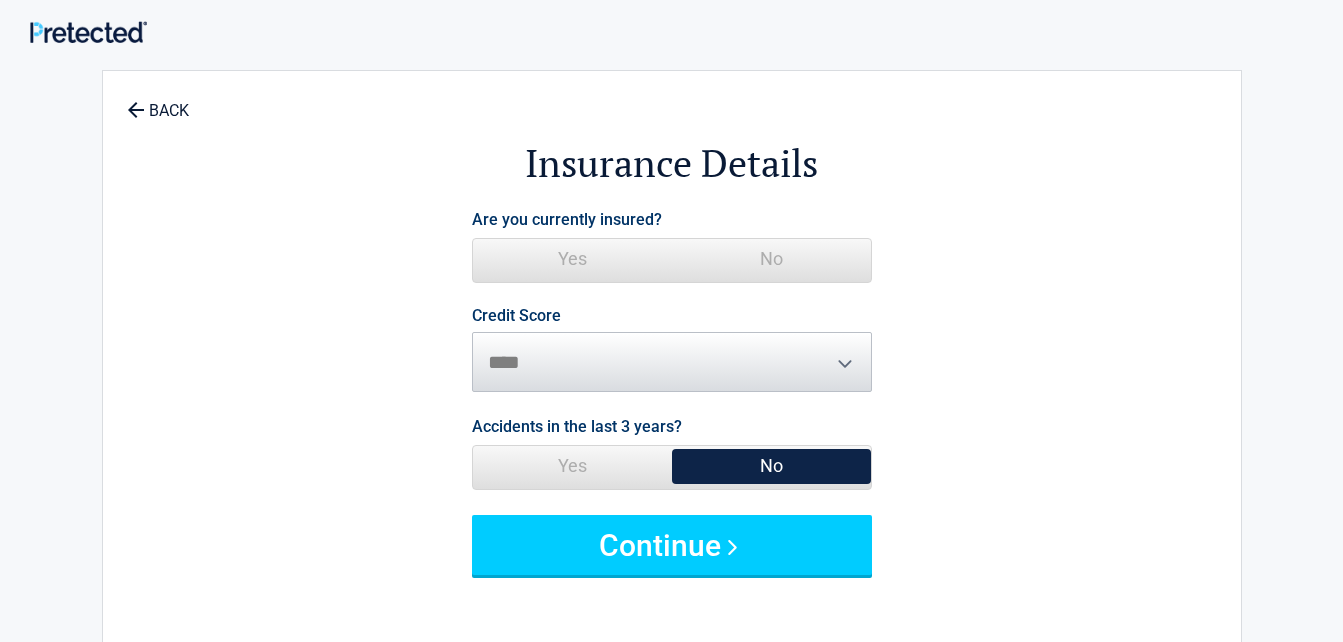 click on "No" at bounding box center (771, 259) 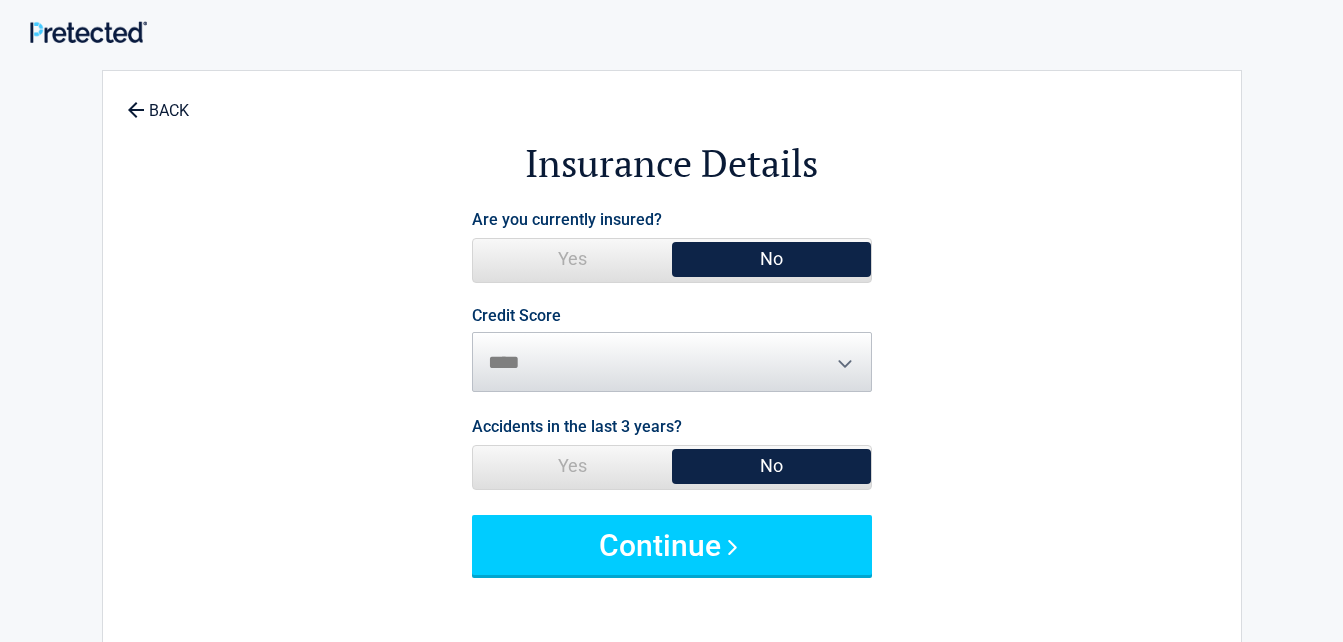 click on "Yes" at bounding box center (572, 466) 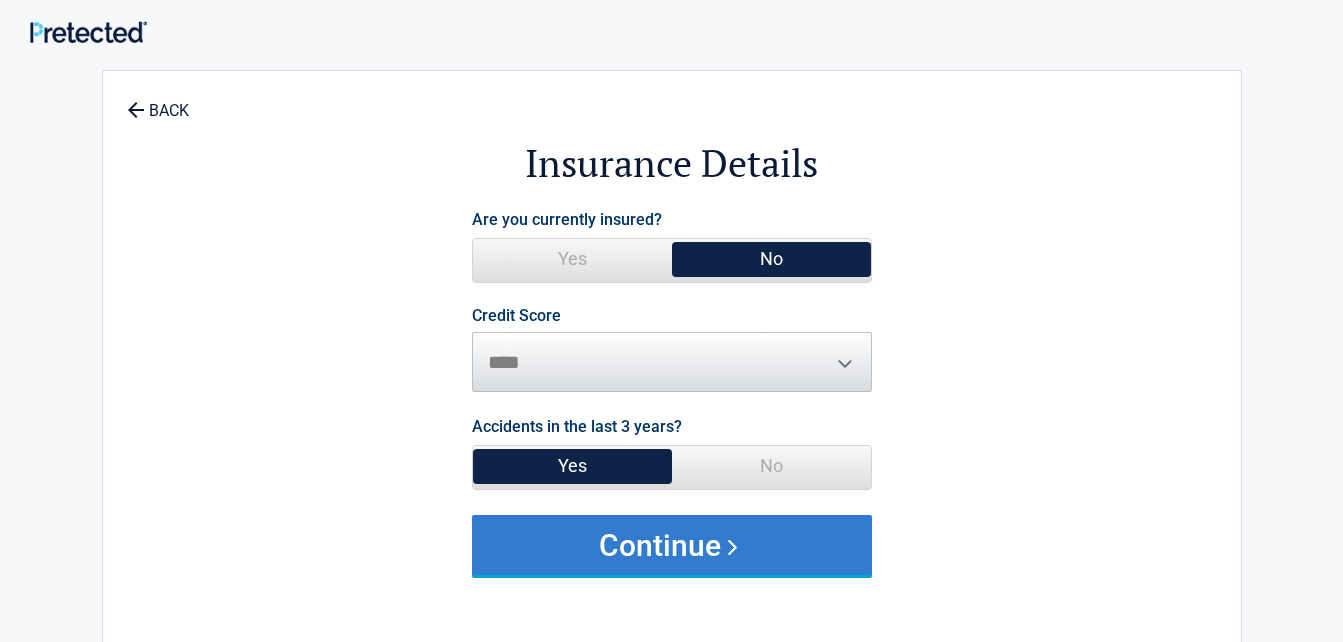 click on "Continue" at bounding box center [672, 545] 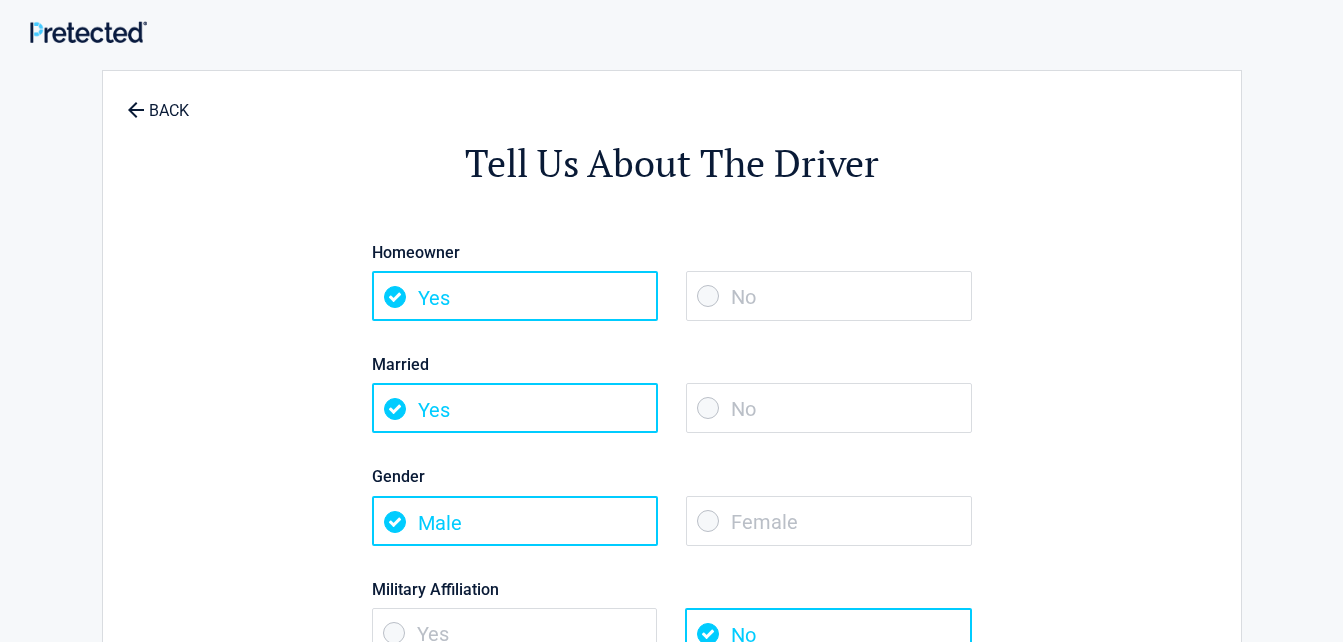 click on "No" at bounding box center (829, 296) 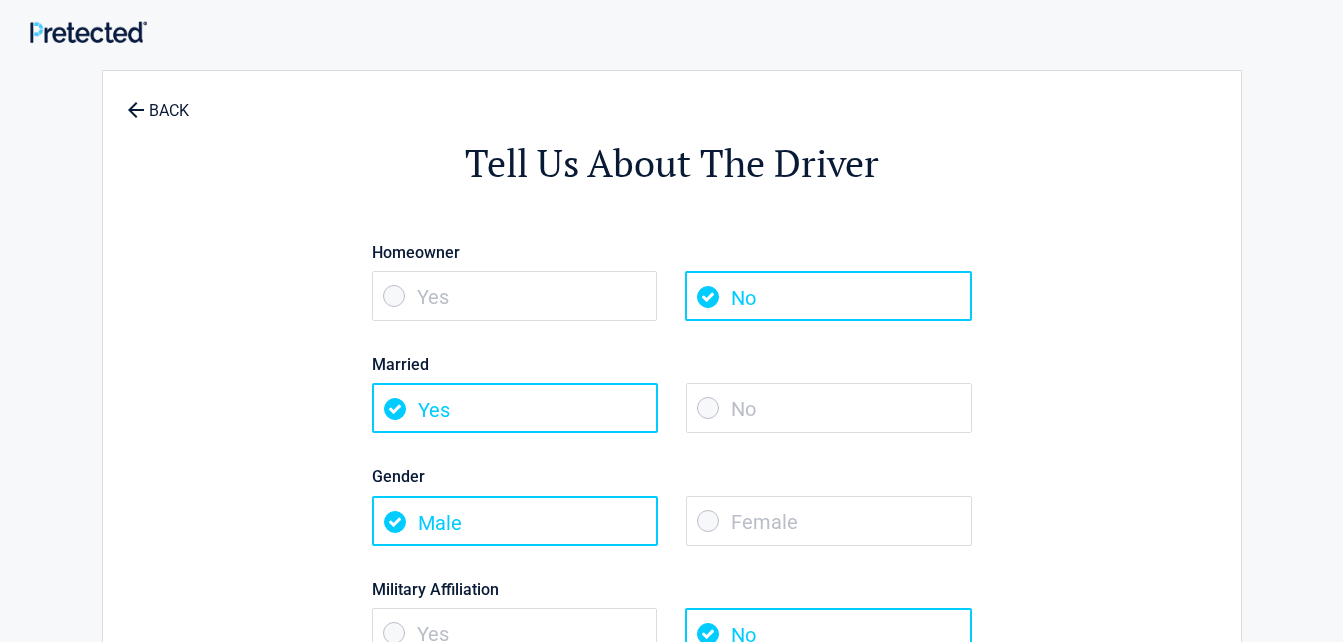 click on "No" at bounding box center [829, 408] 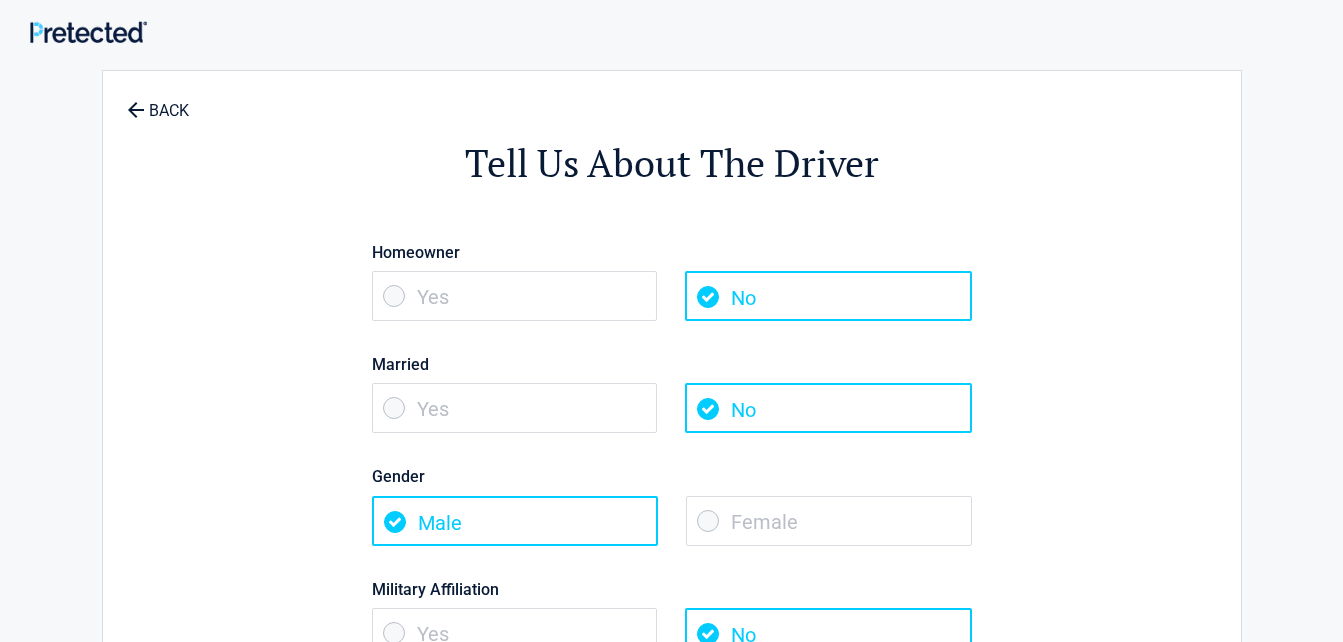 click on "Female" at bounding box center (829, 521) 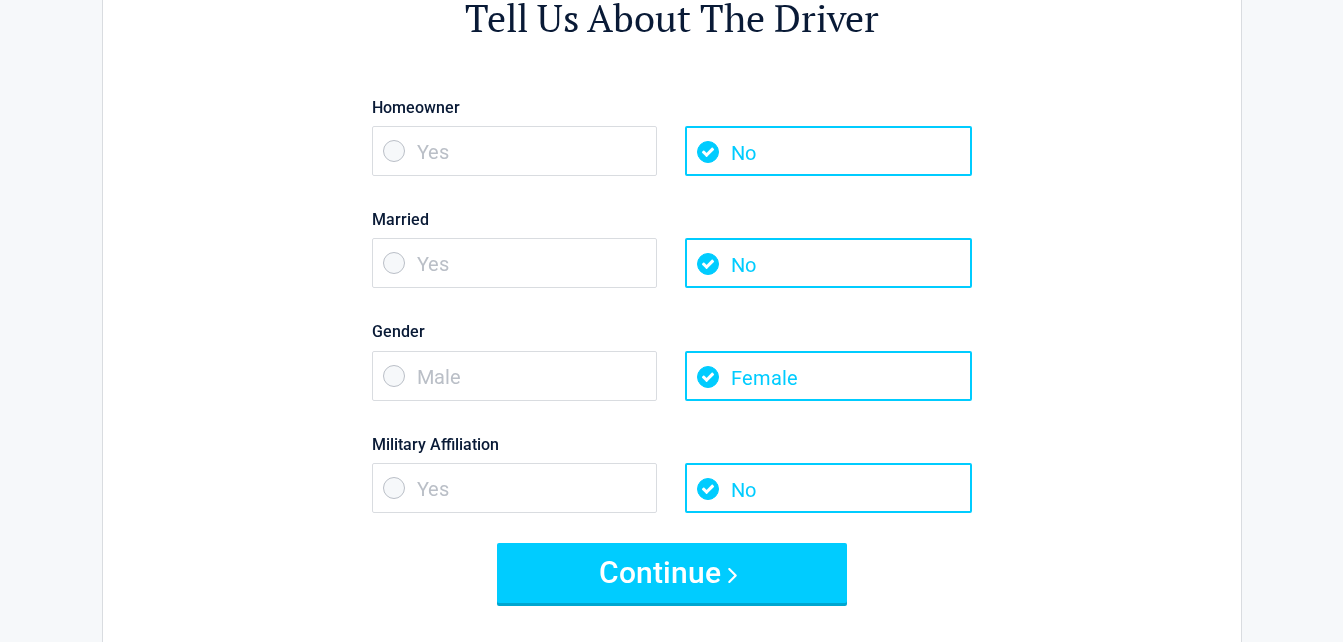 scroll, scrollTop: 146, scrollLeft: 0, axis: vertical 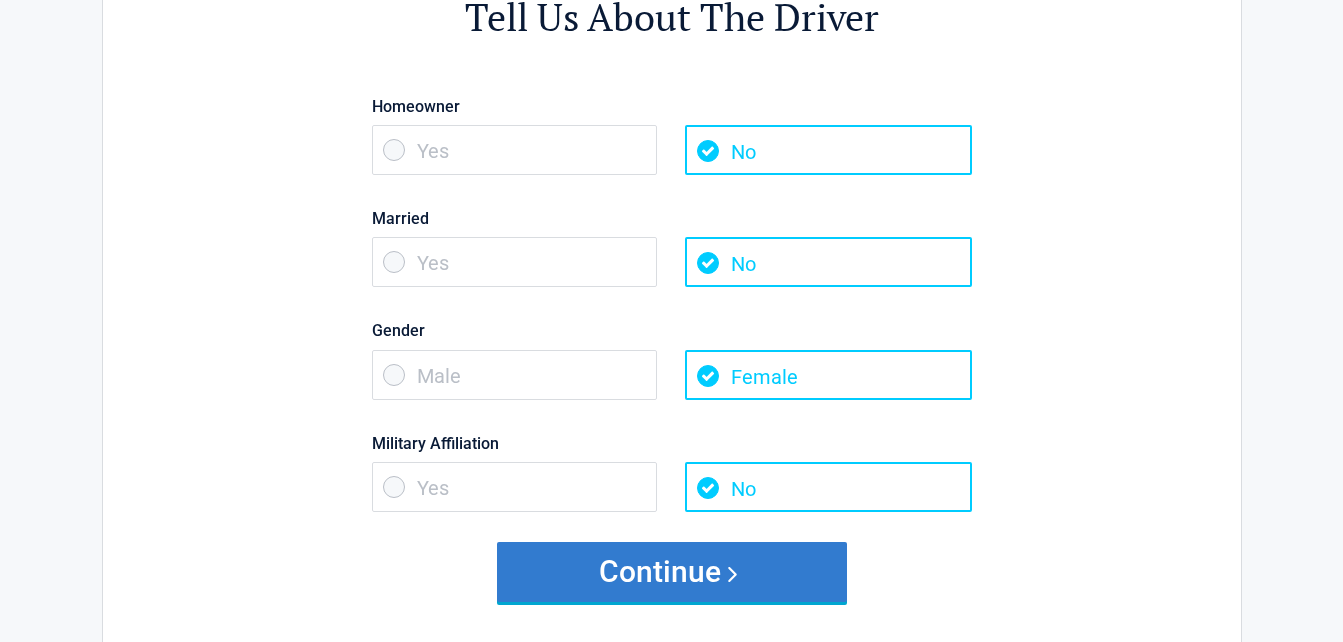 click on "Continue" at bounding box center (672, 572) 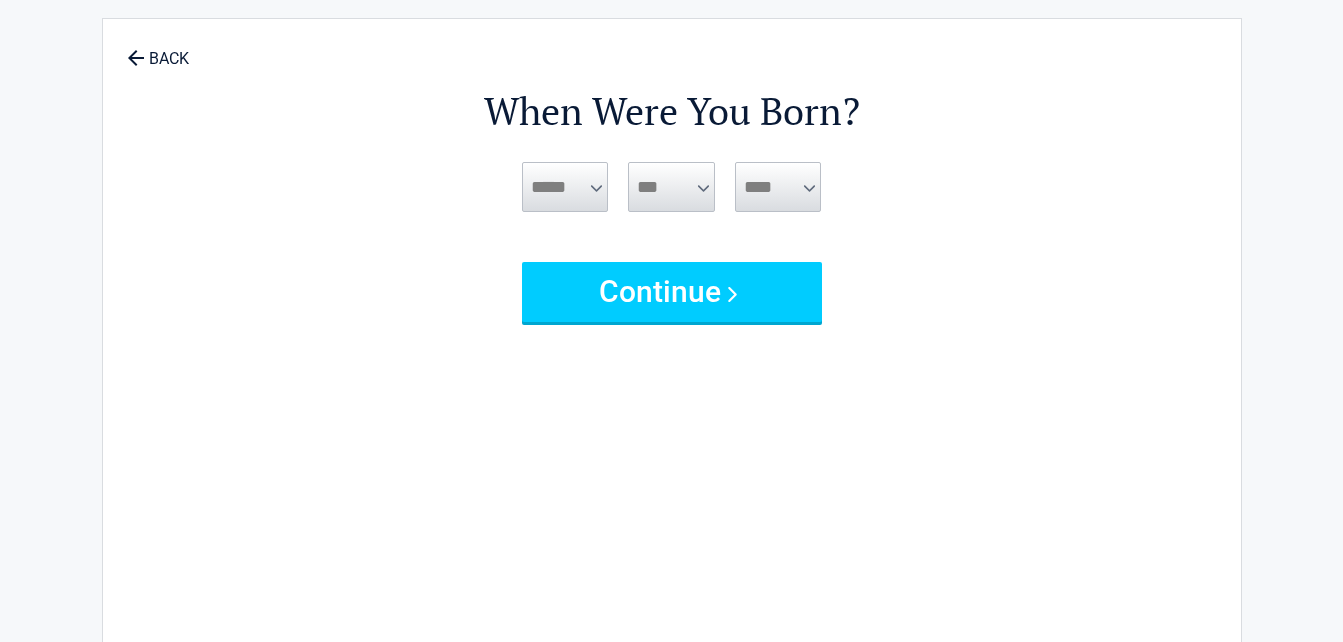 scroll, scrollTop: 0, scrollLeft: 0, axis: both 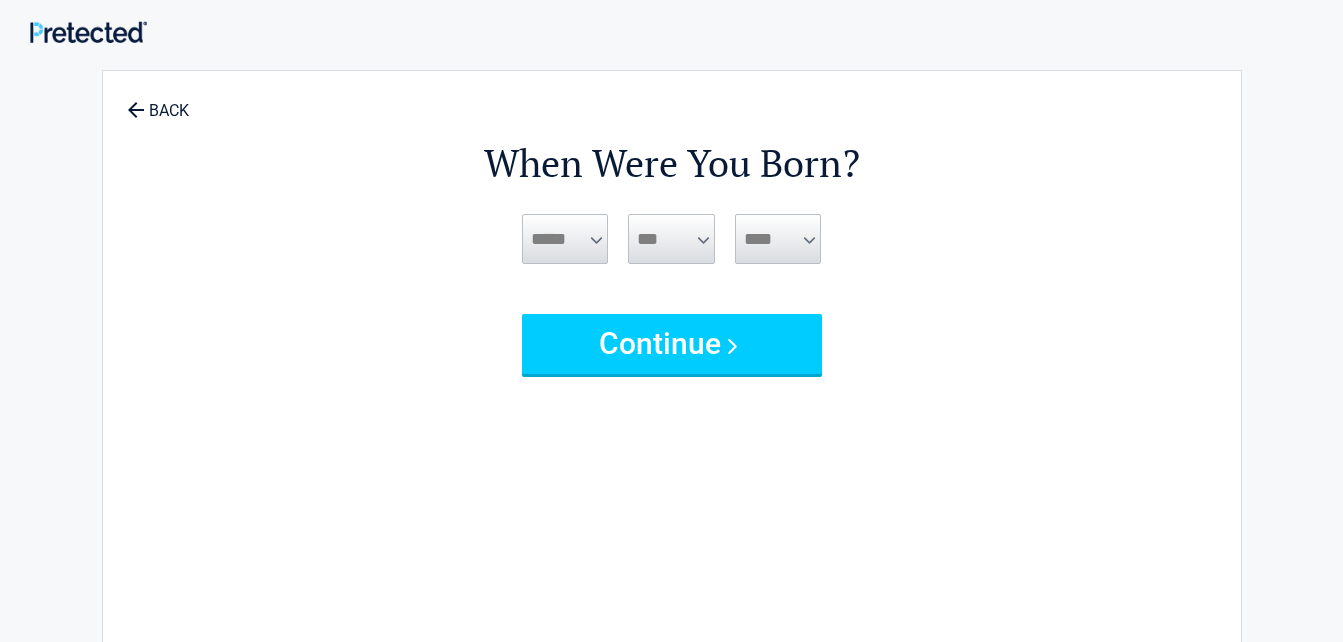 click on "*****
***
***
***
***
***
***
***
***
***
***
***
***" at bounding box center (565, 239) 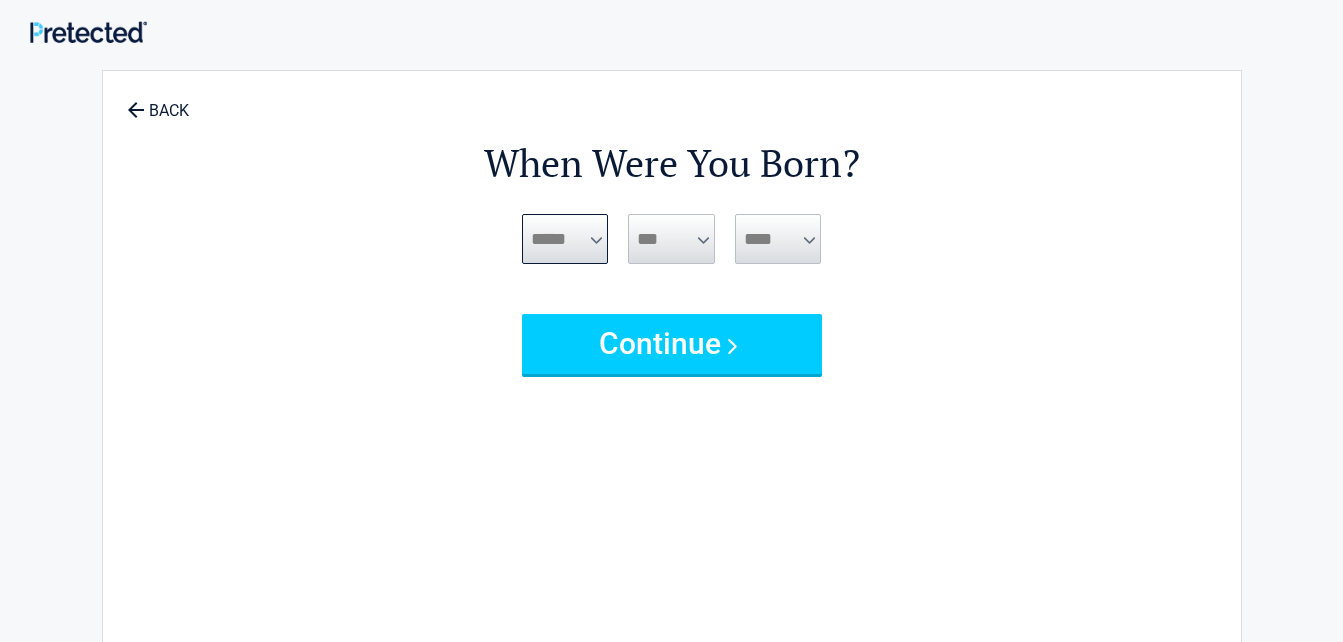 click on "*****
***
***
***
***
***
***
***
***
***
***
***
***" at bounding box center [565, 239] 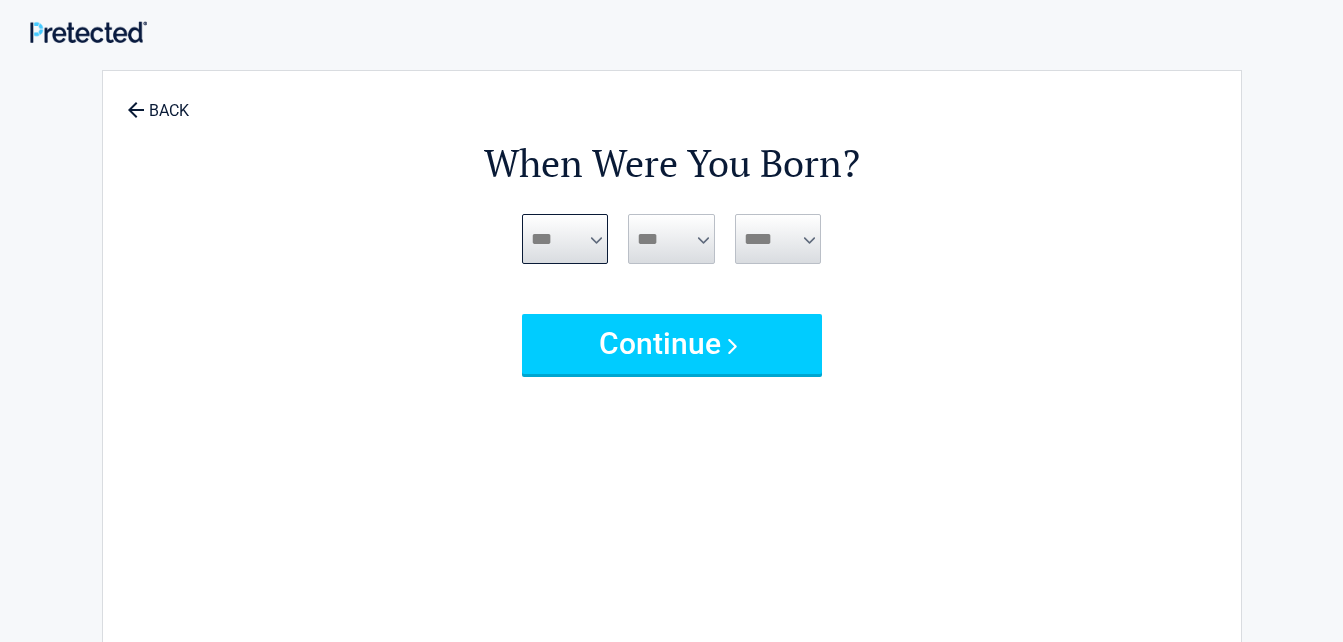 click on "*****
***
***
***
***
***
***
***
***
***
***
***
***" at bounding box center (565, 239) 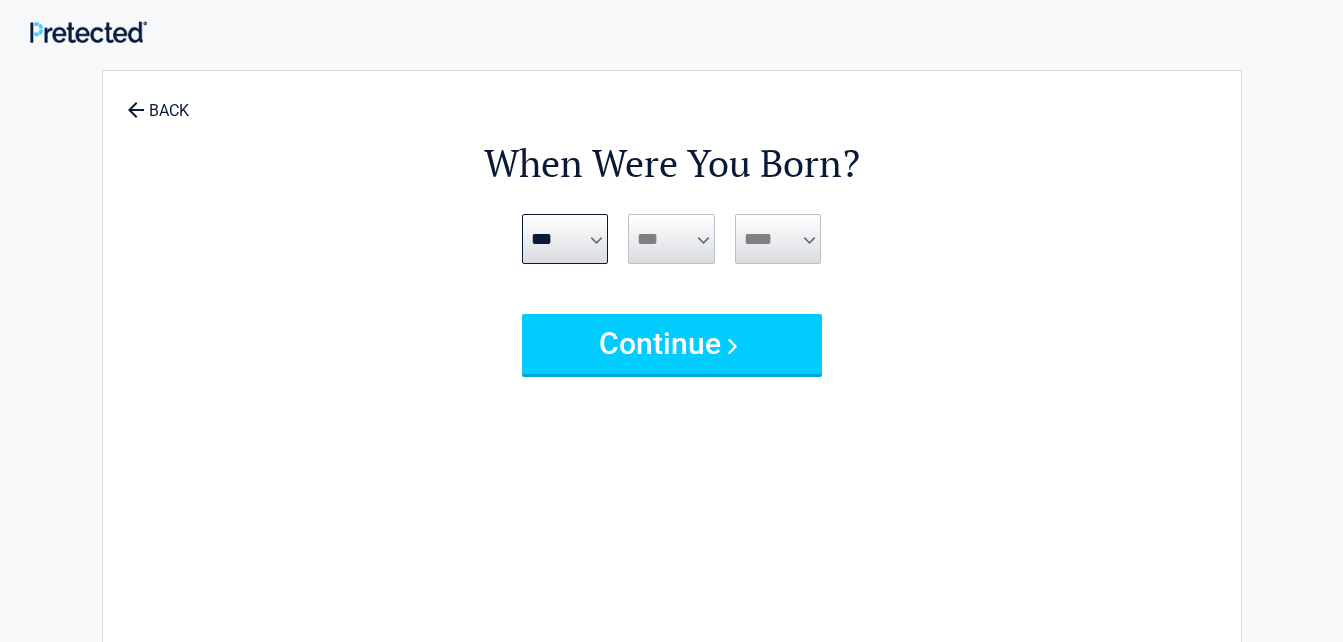 click on "*** * * * * * * * * * ** ** ** ** ** ** ** ** ** ** ** ** ** ** ** ** ** ** ** ** ** **" at bounding box center [671, 239] 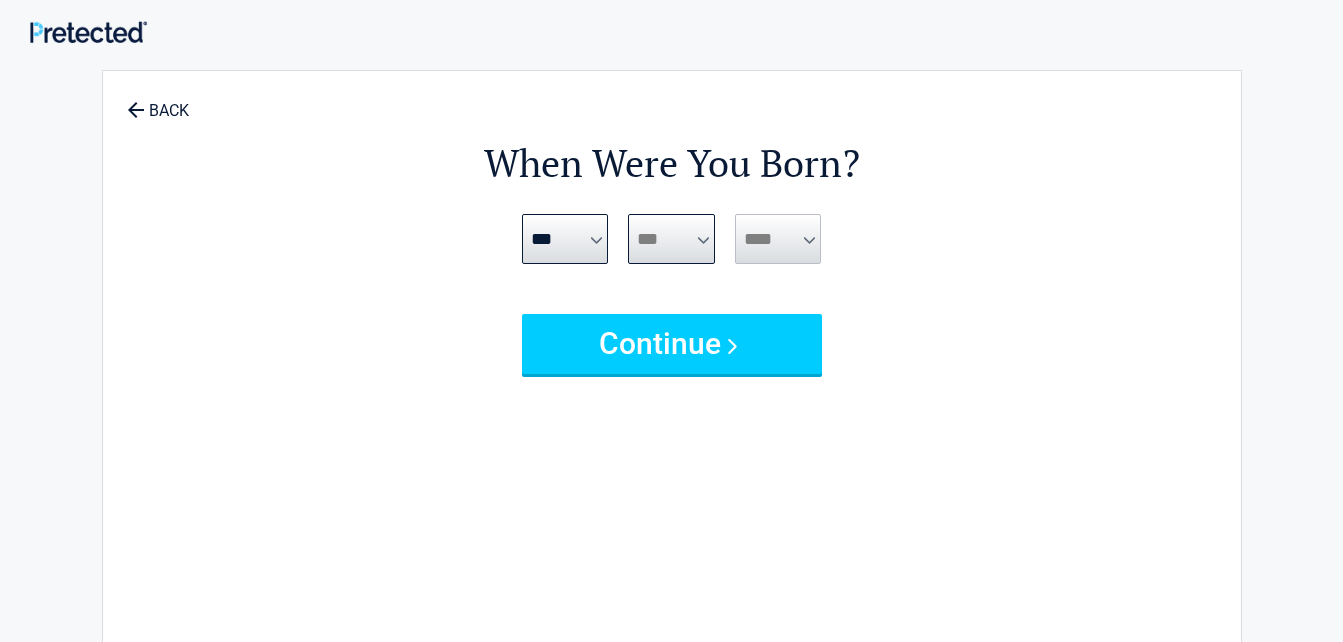 click on "*** * * * * * * * * * ** ** ** ** ** ** ** ** ** ** ** ** ** ** ** ** ** ** ** ** ** **" at bounding box center [671, 239] 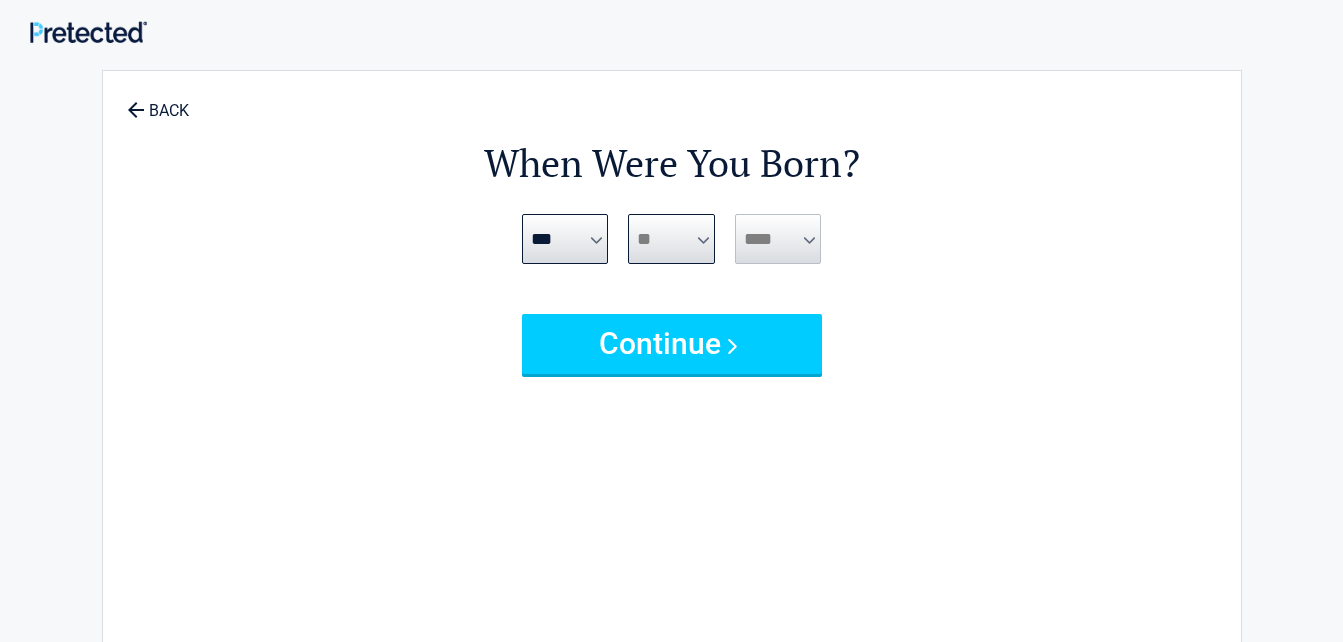 click on "*** * * * * * * * * * ** ** ** ** ** ** ** ** ** ** ** ** ** ** ** ** ** ** ** ** ** **" at bounding box center [671, 239] 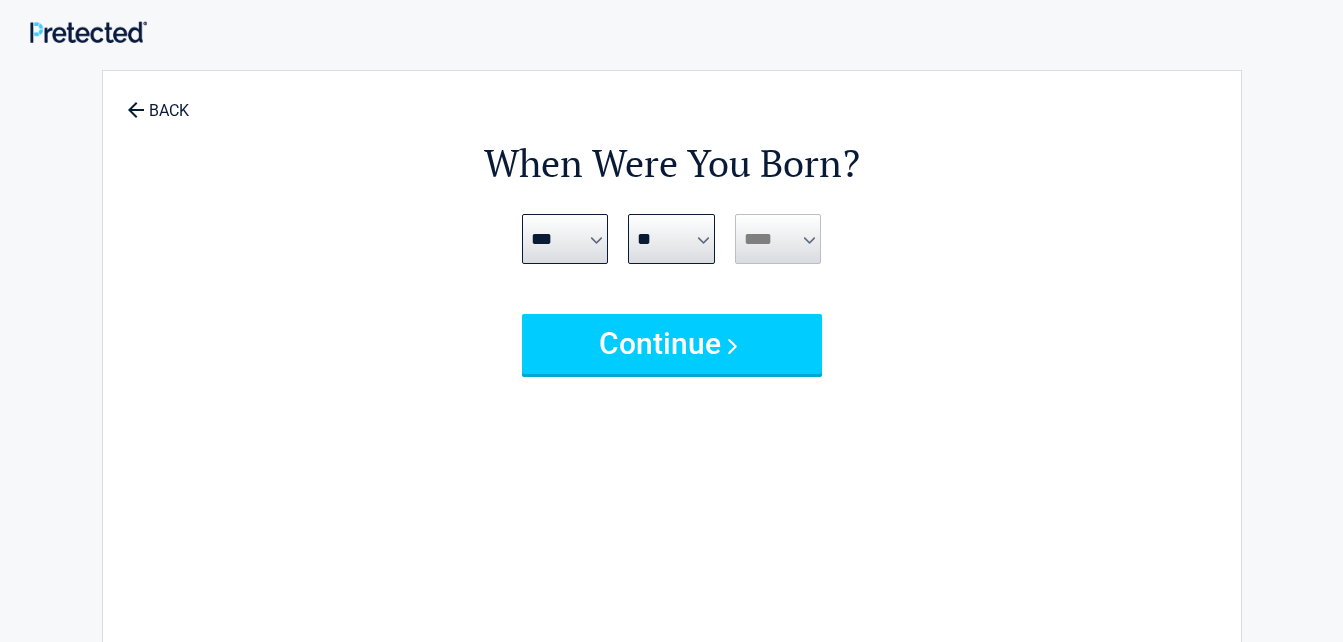 click on "****
****
****
****
****
****
****
****
****
****
****
****
****
****
****
****
****
****
****
****
****
****
****
****
****
****
****
****
****
****
****
****
****
****
****
****
****
****
****
****
****
****
****
****
****
****
****
****
****
****
****
****
****
****
****
****
****
****
****
****
****
****
**** ****" at bounding box center (778, 239) 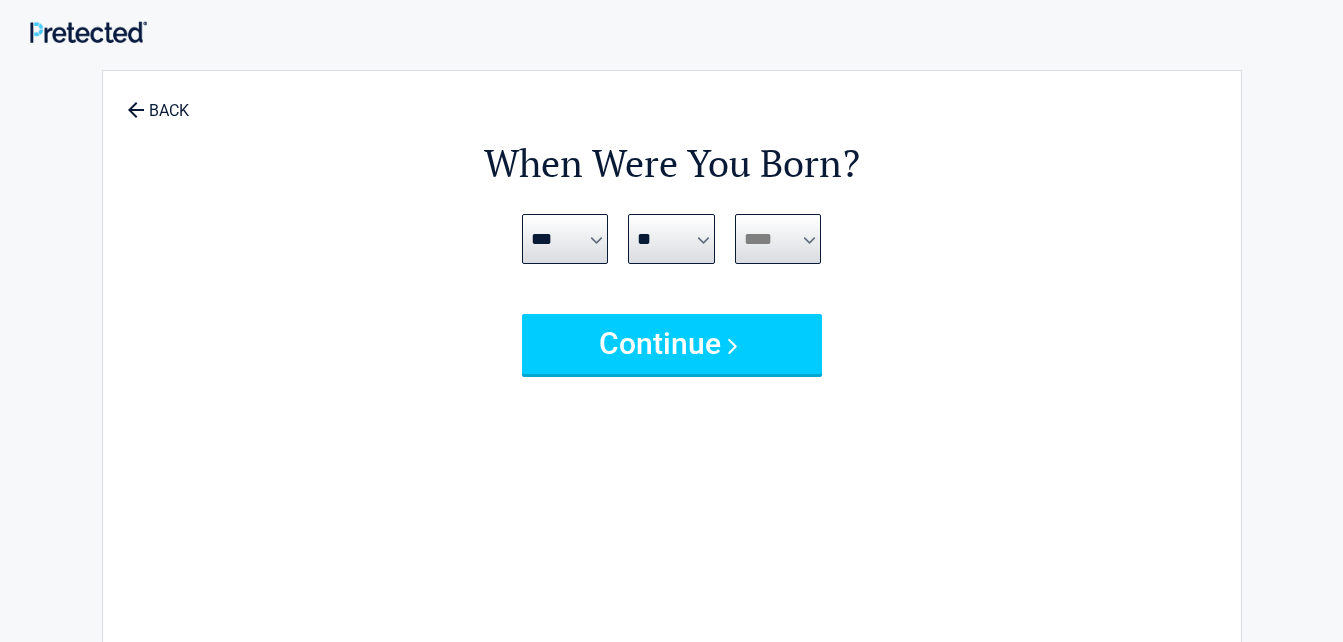 click on "****
****
****
****
****
****
****
****
****
****
****
****
****
****
****
****
****
****
****
****
****
****
****
****
****
****
****
****
****
****
****
****
****
****
****
****
****
****
****
****
****
****
****
****
****
****
****
****
****
****
****
****
****
****
****
****
****
****
****
****
****
****
****
****" at bounding box center (778, 239) 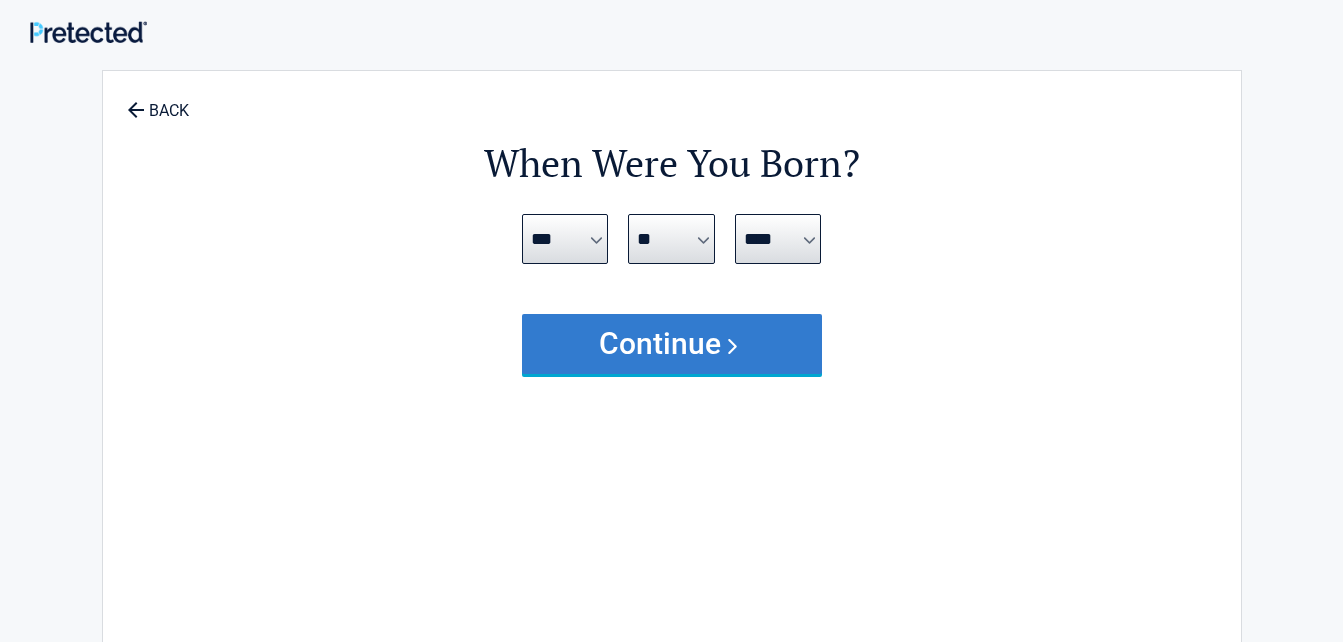 click on "Continue" at bounding box center (672, 344) 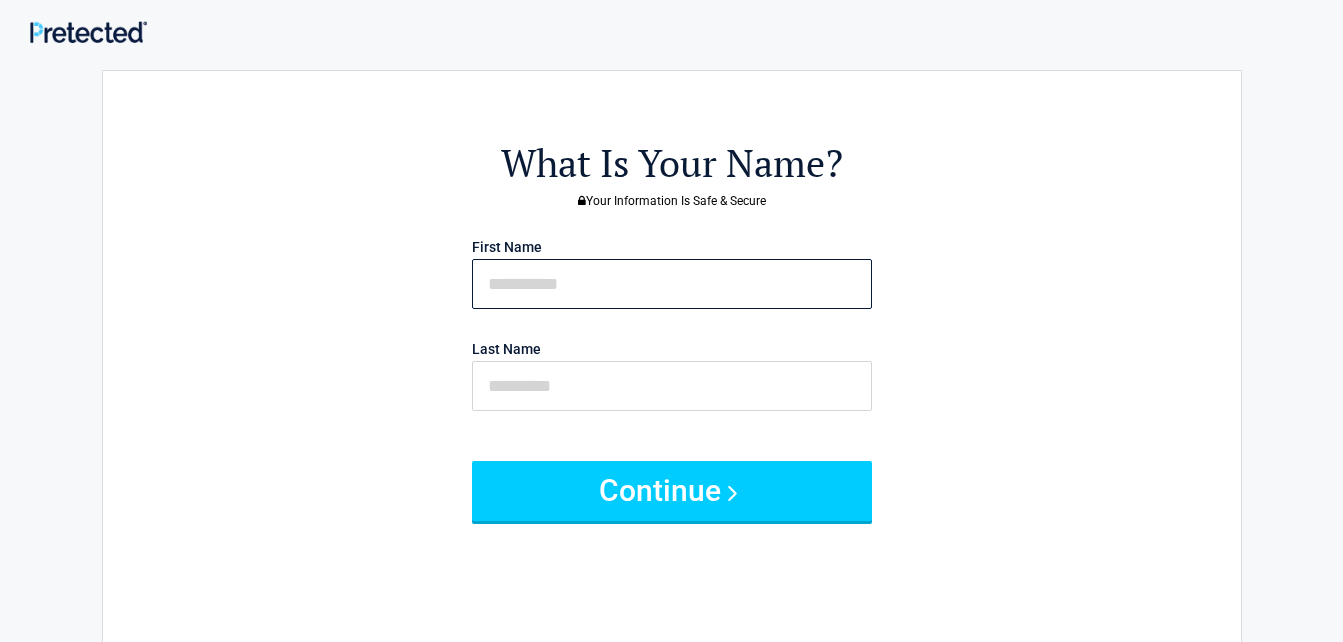 click at bounding box center [672, 284] 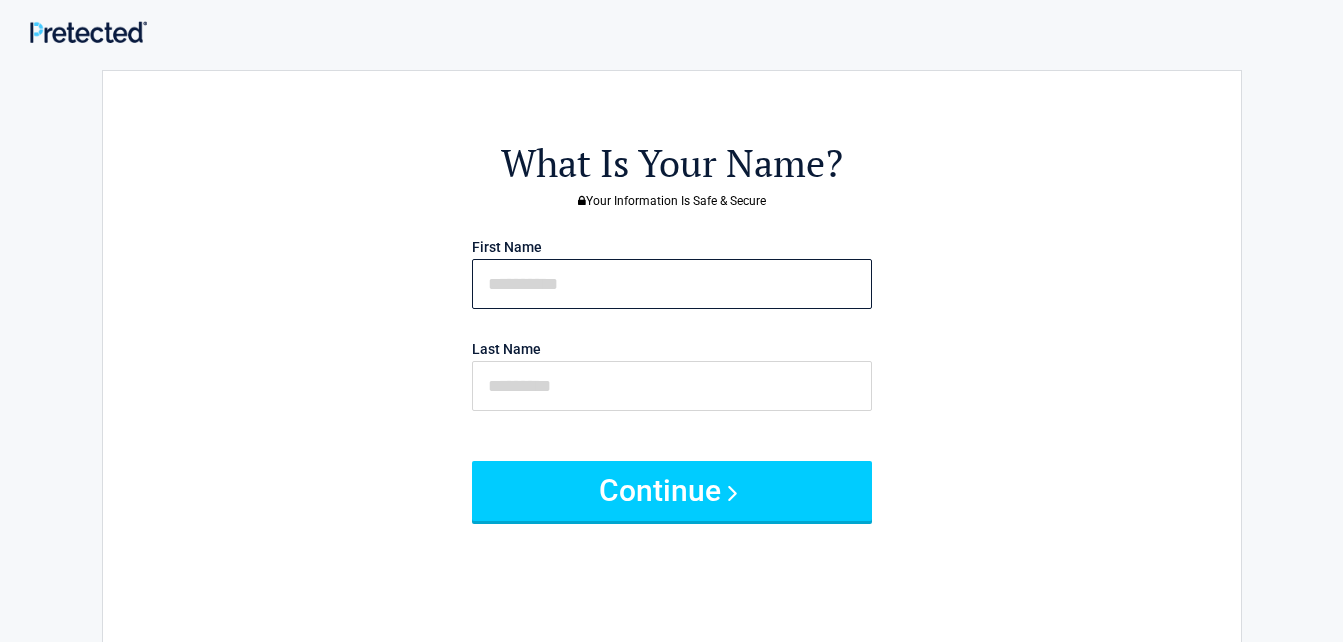 type on "******" 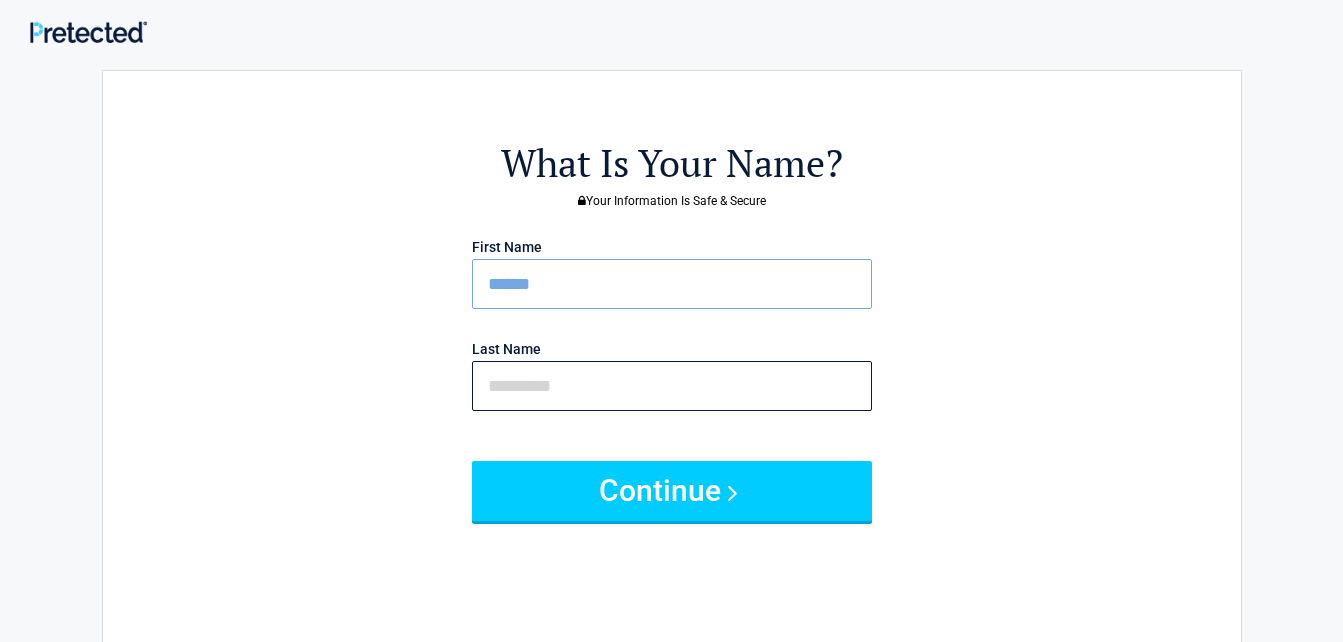 click at bounding box center (672, 386) 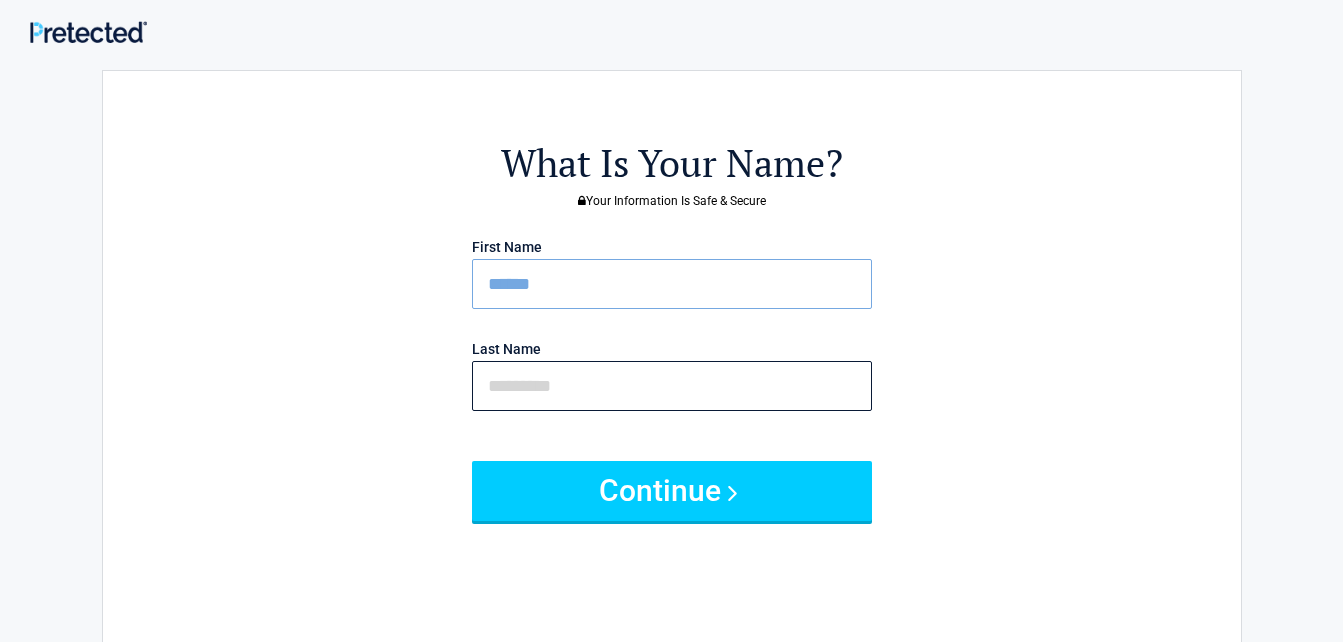 type on "*****" 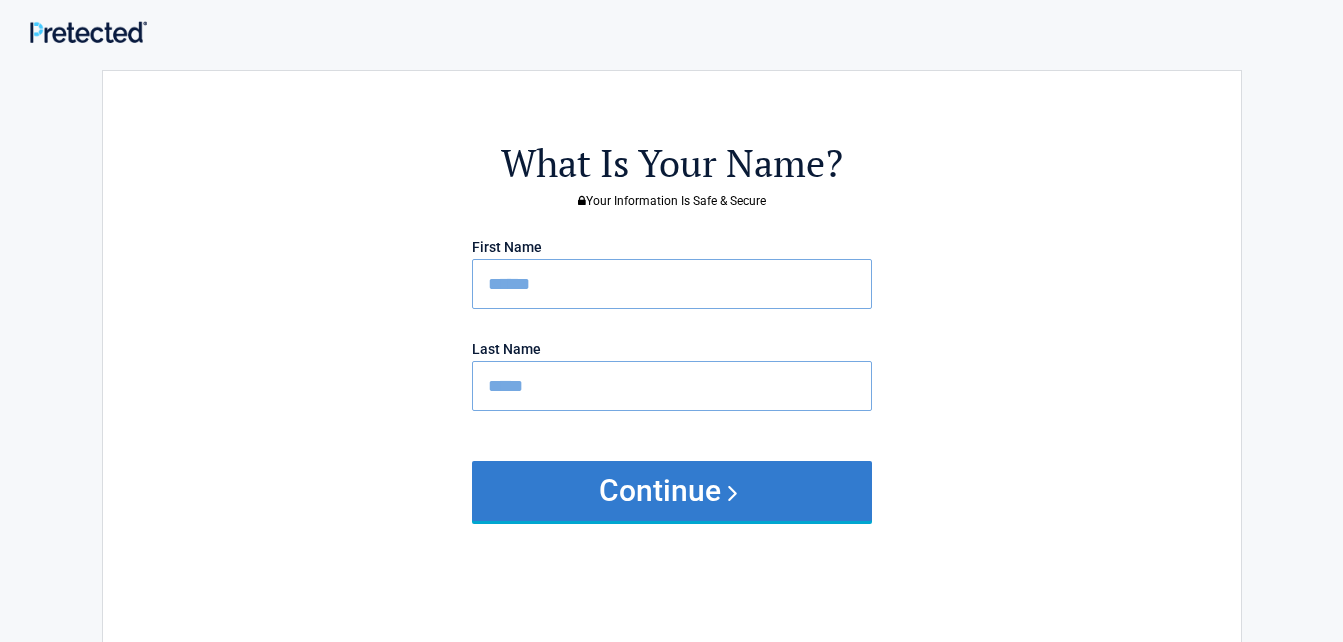 click on "Continue" at bounding box center (672, 491) 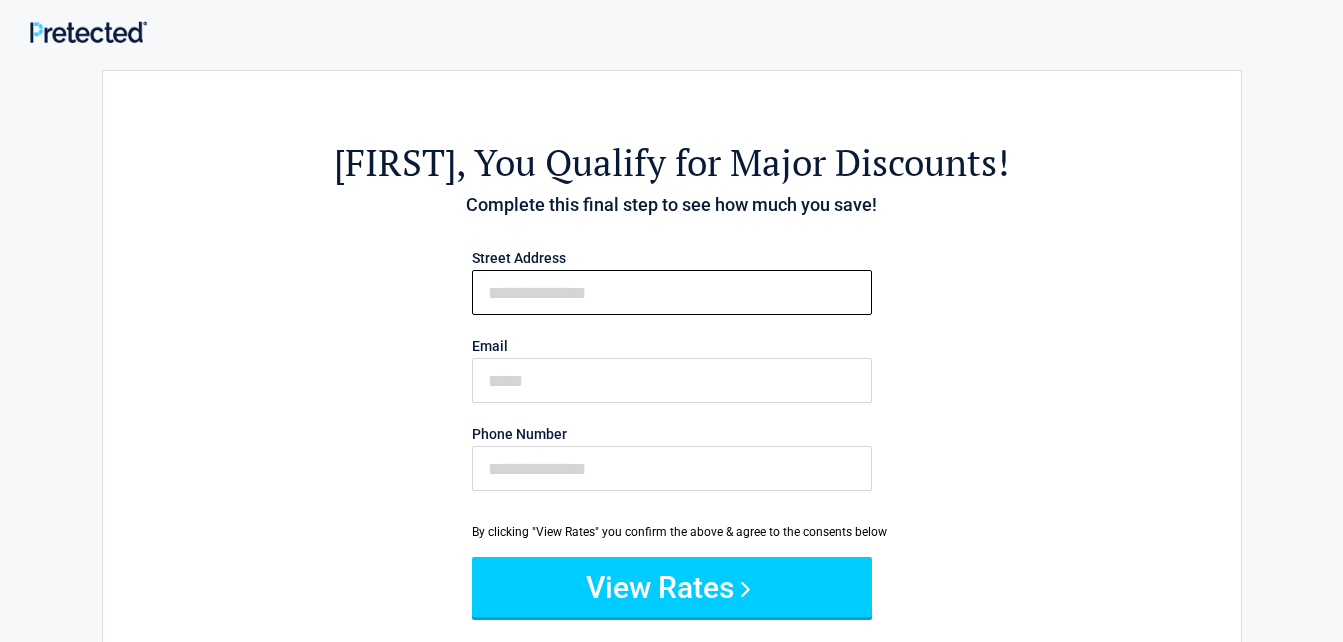 click on "First Name" at bounding box center (672, 292) 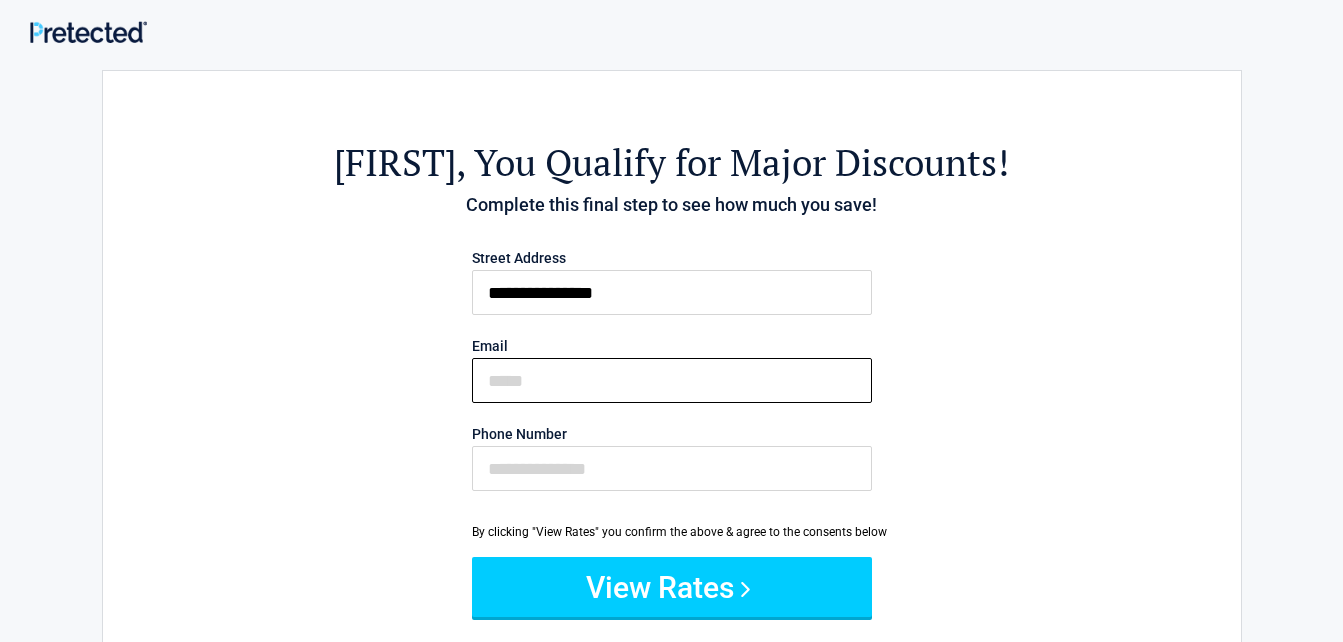 type on "**********" 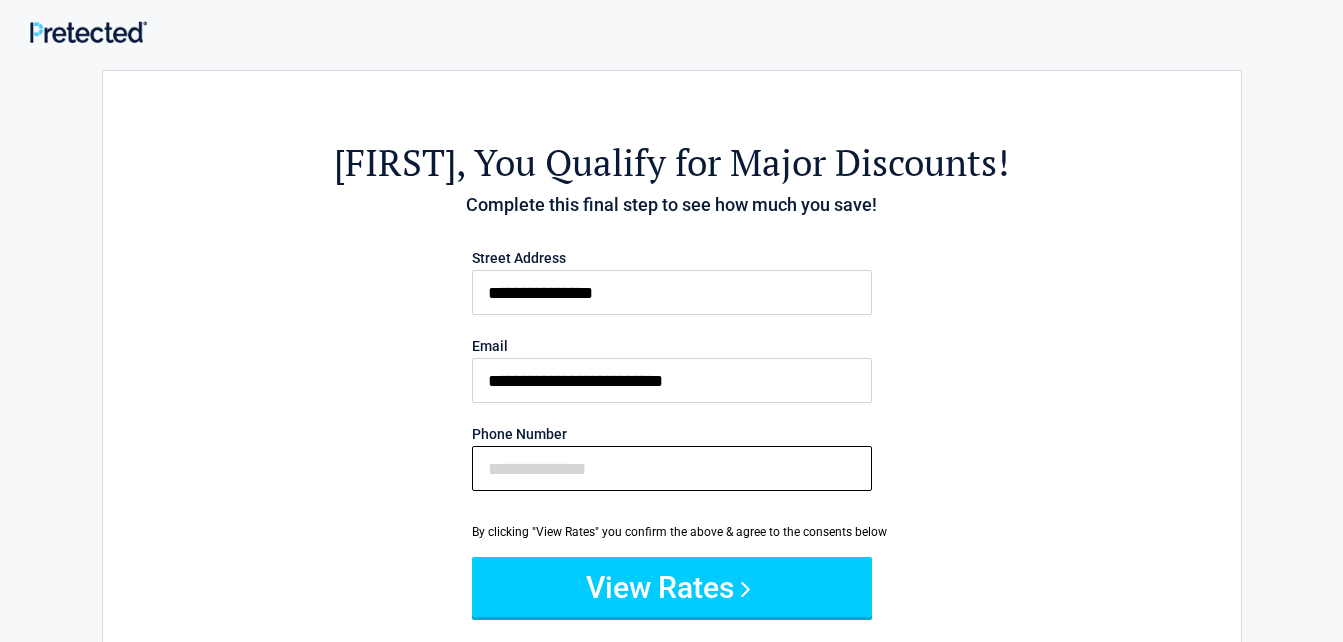 type on "**********" 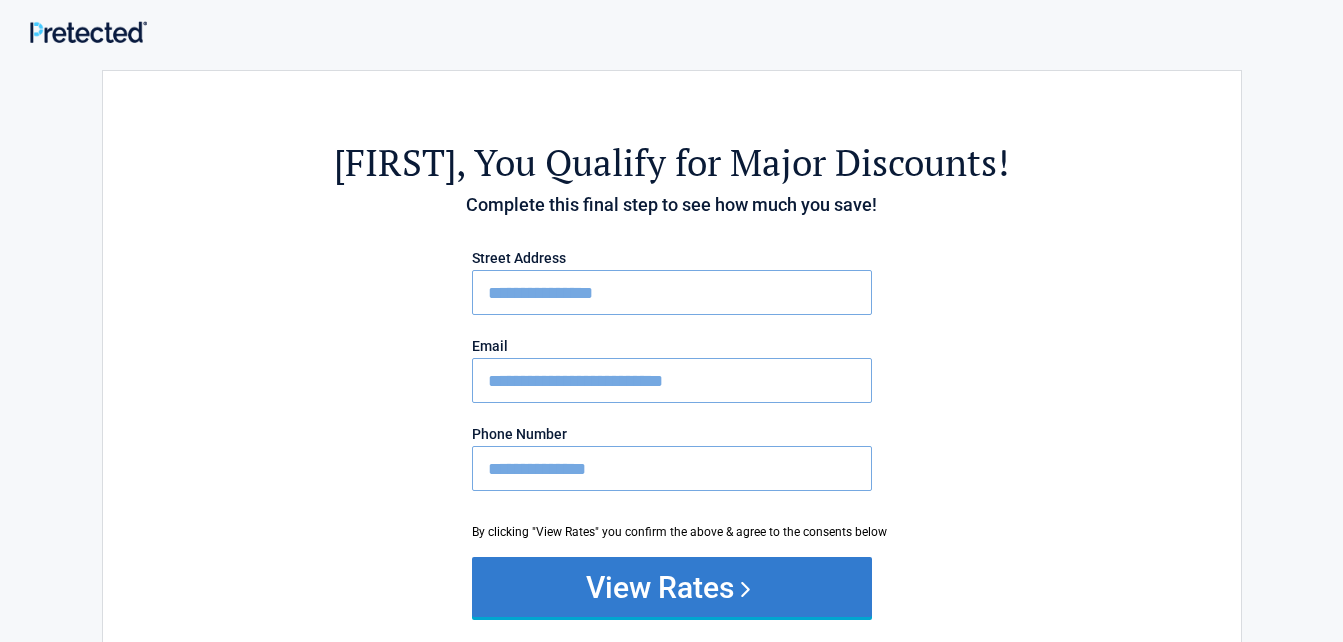 click on "View Rates" at bounding box center (672, 587) 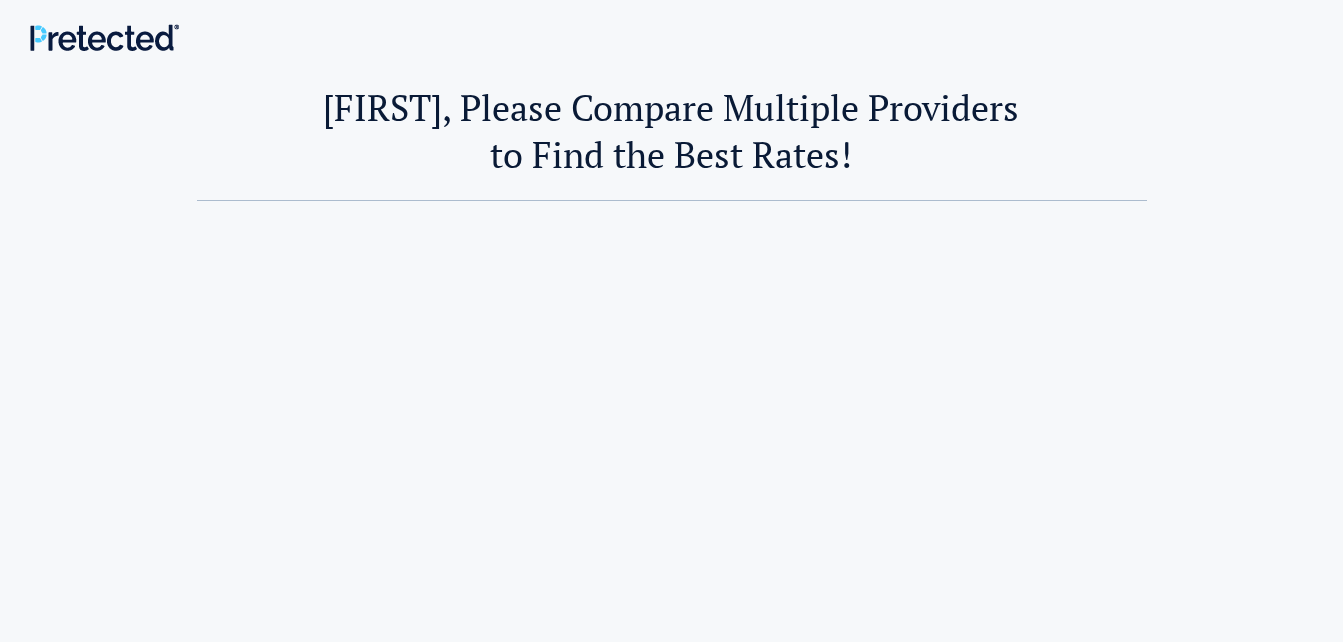 scroll, scrollTop: 0, scrollLeft: 0, axis: both 